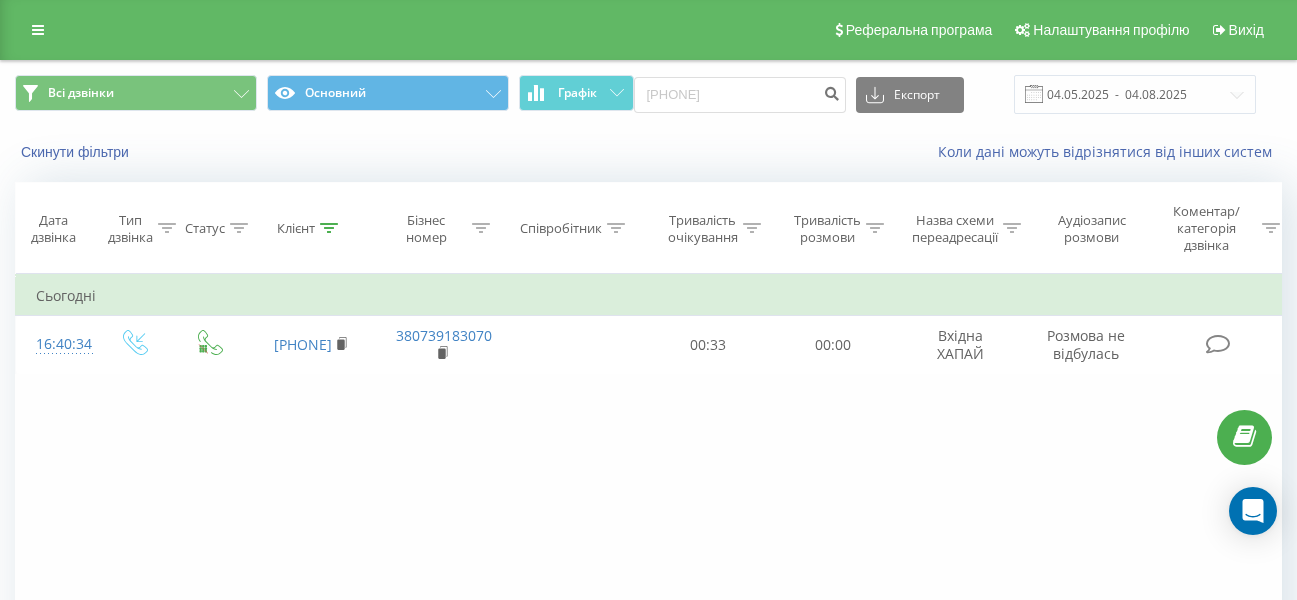 scroll, scrollTop: 0, scrollLeft: 0, axis: both 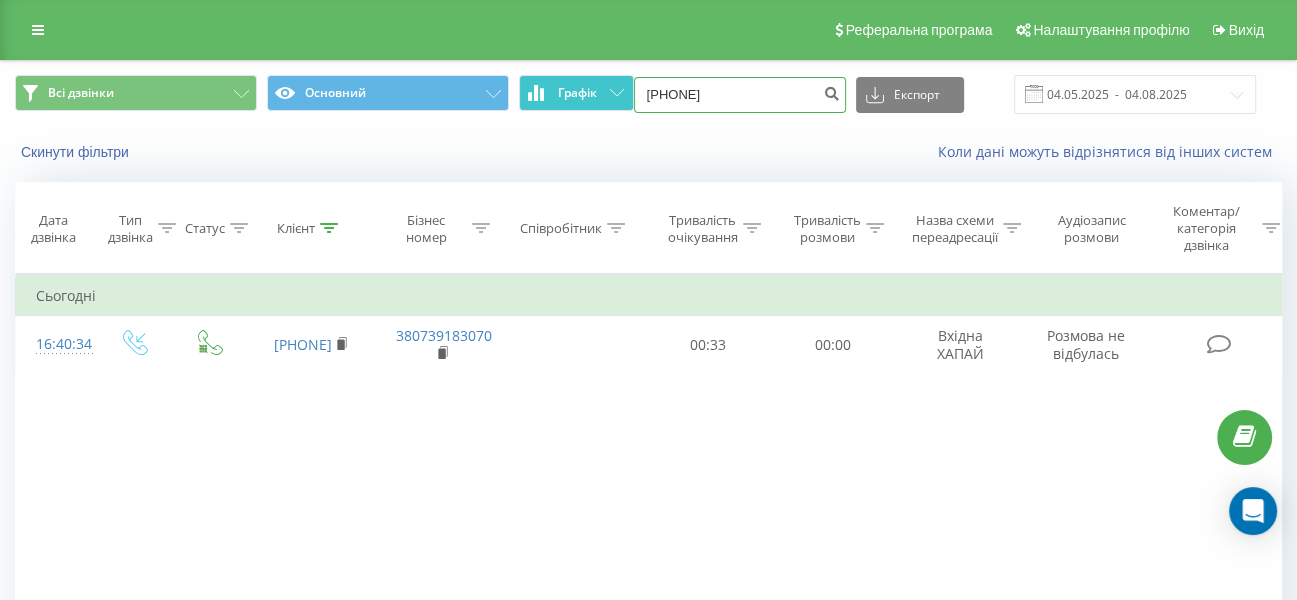drag, startPoint x: 768, startPoint y: 87, endPoint x: 616, endPoint y: 83, distance: 152.05263 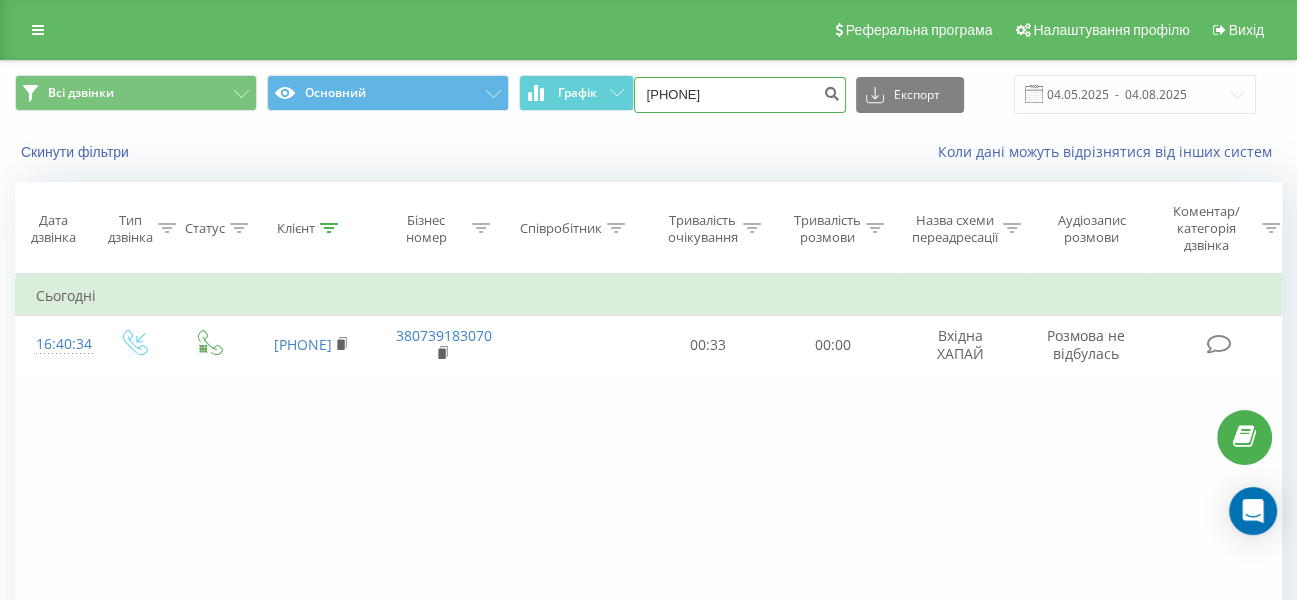 paste on "3617329" 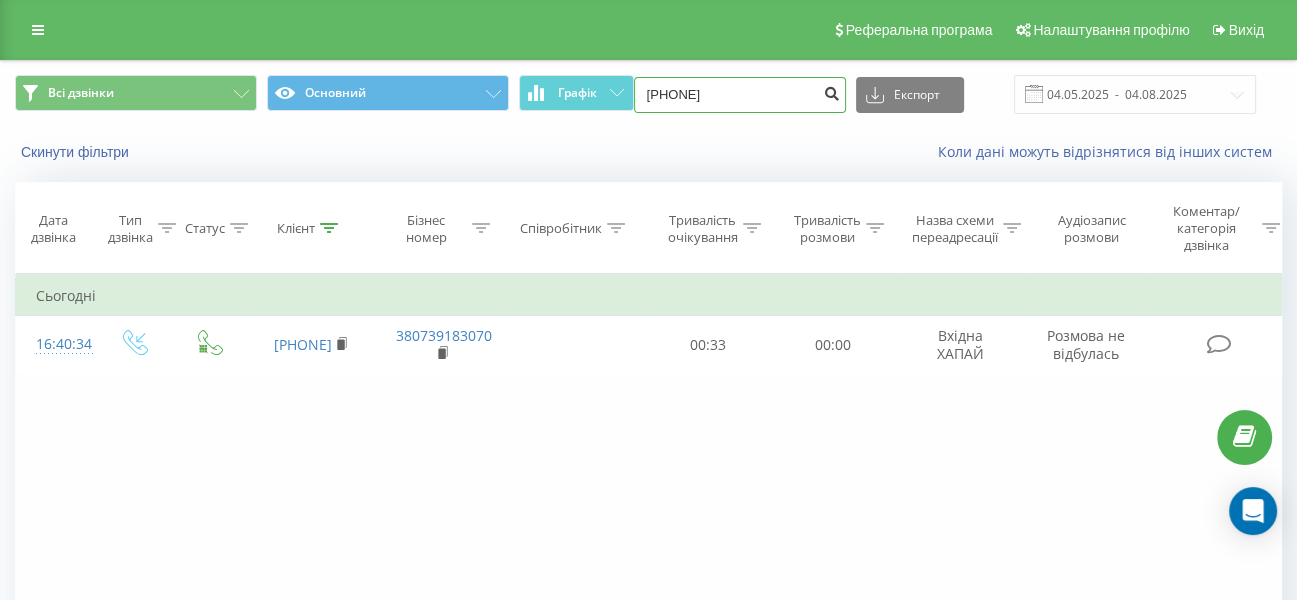 type on "0633617329" 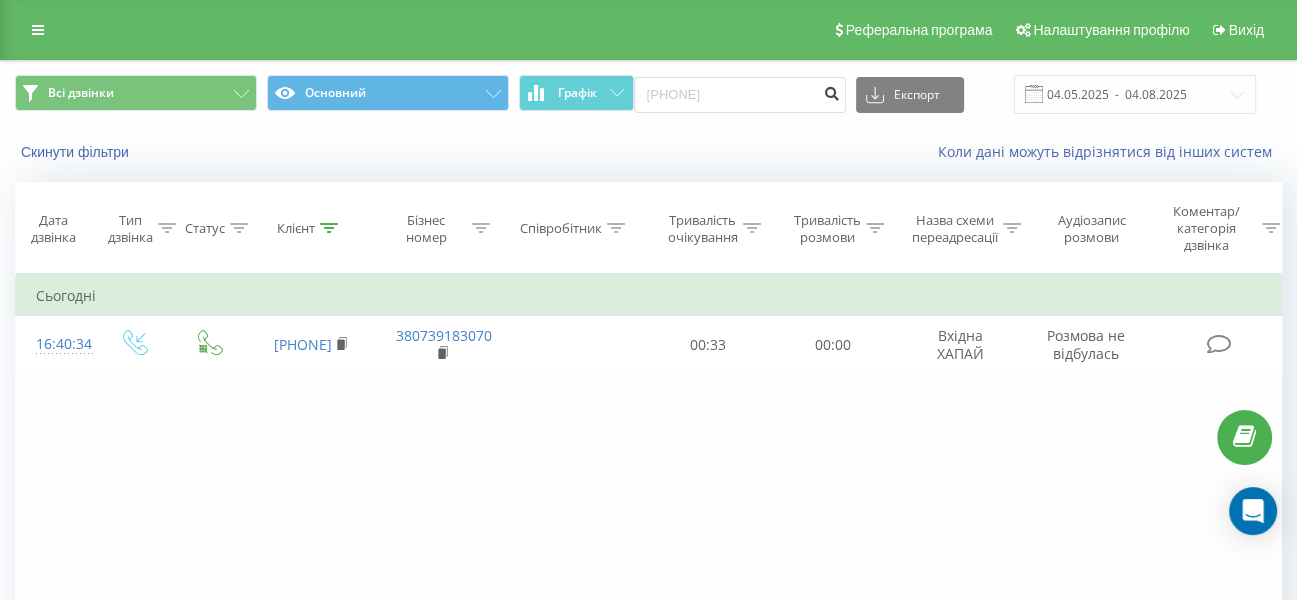click at bounding box center [832, 91] 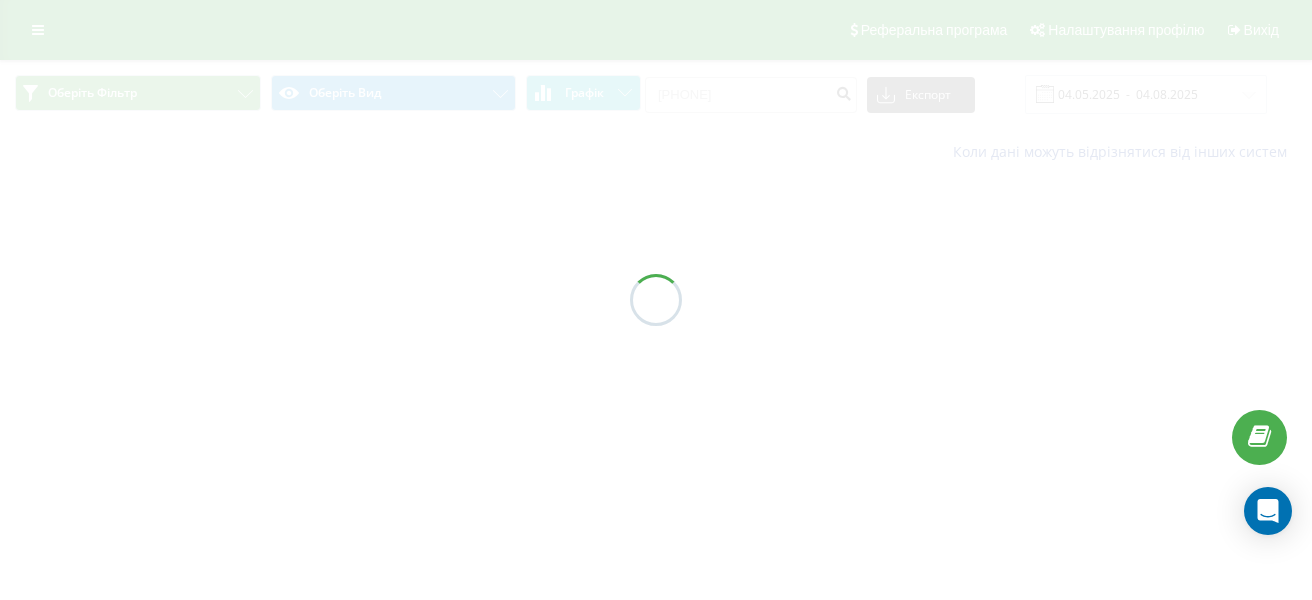 scroll, scrollTop: 0, scrollLeft: 0, axis: both 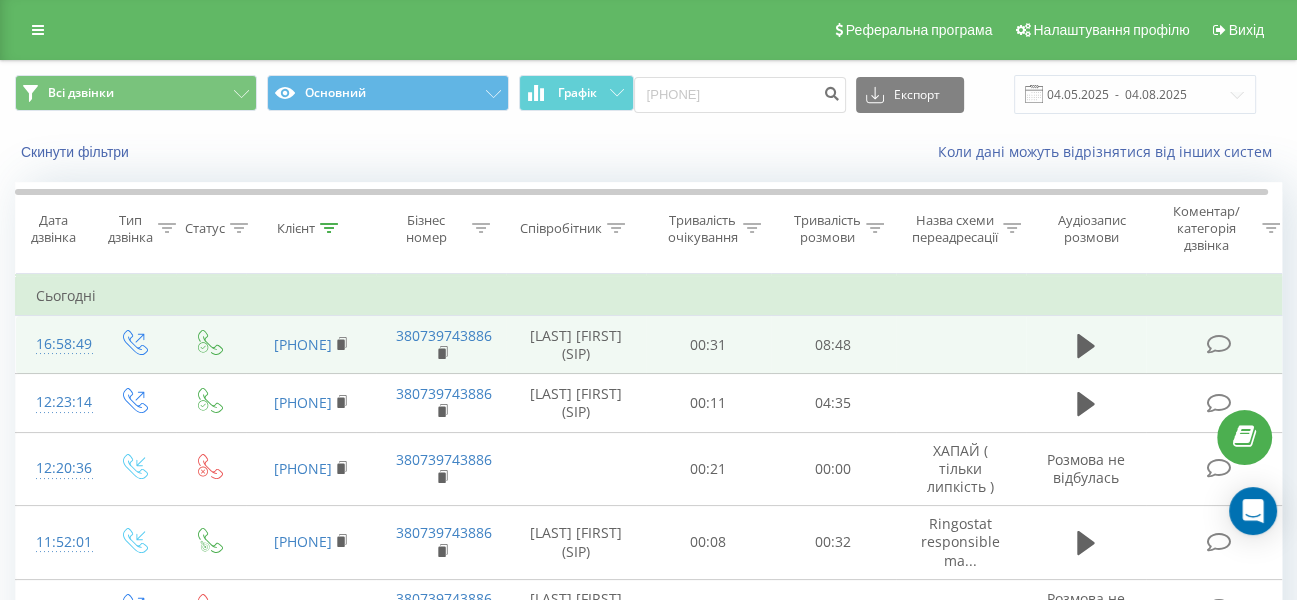 click at bounding box center (1086, 345) 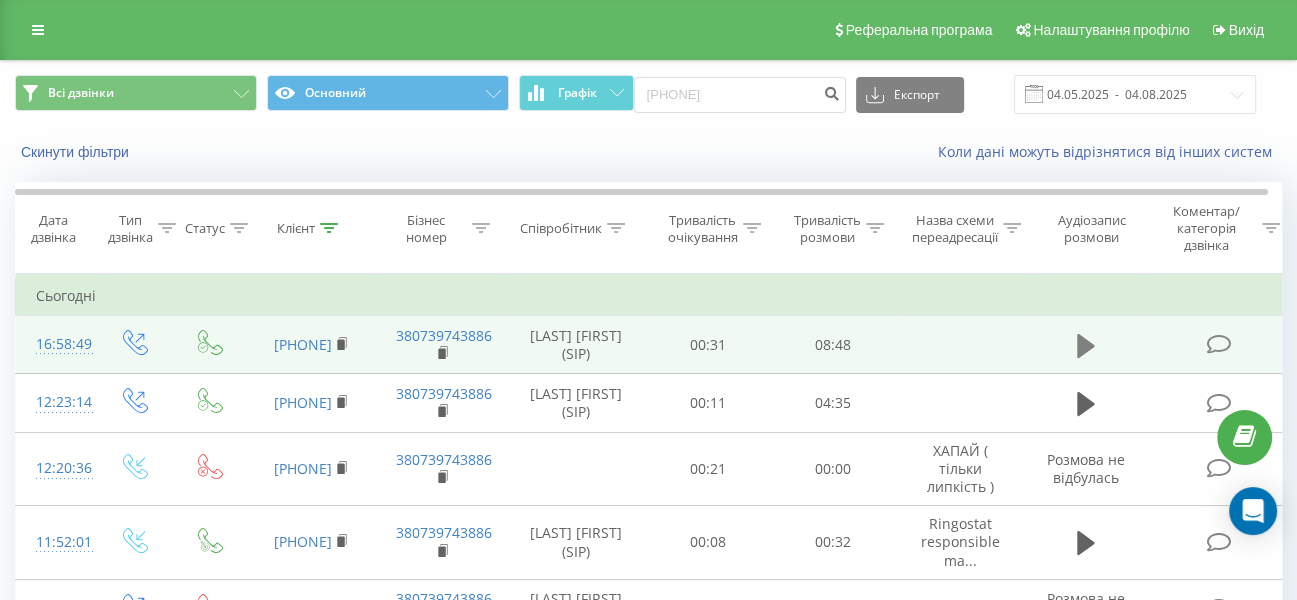 click 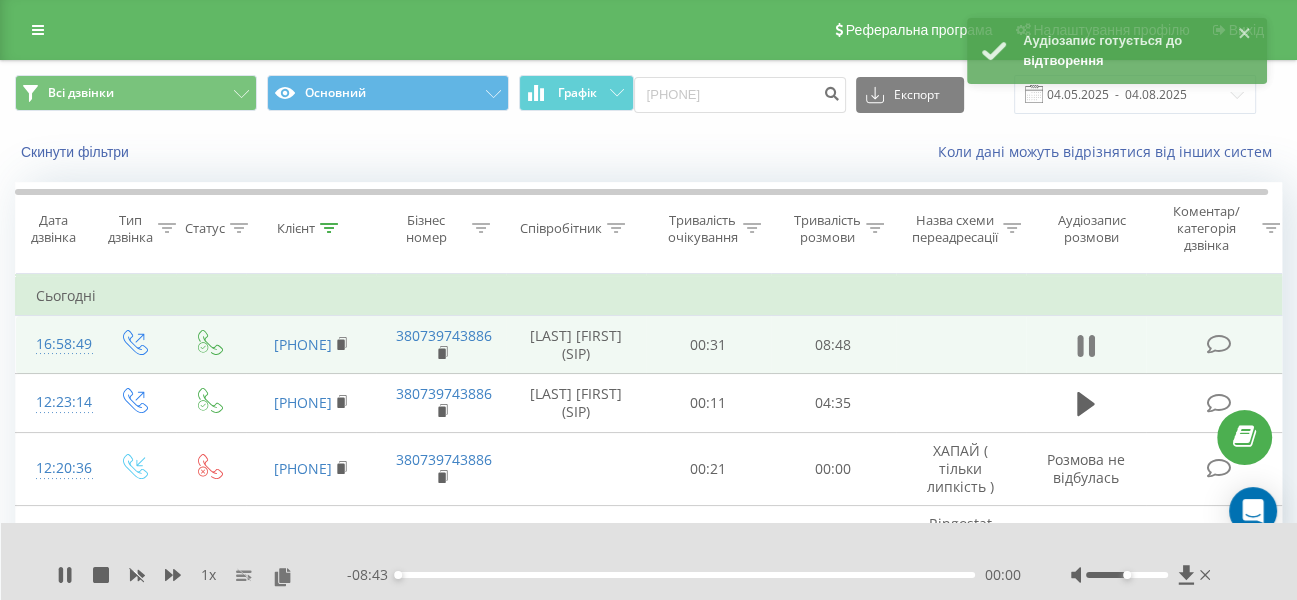 click 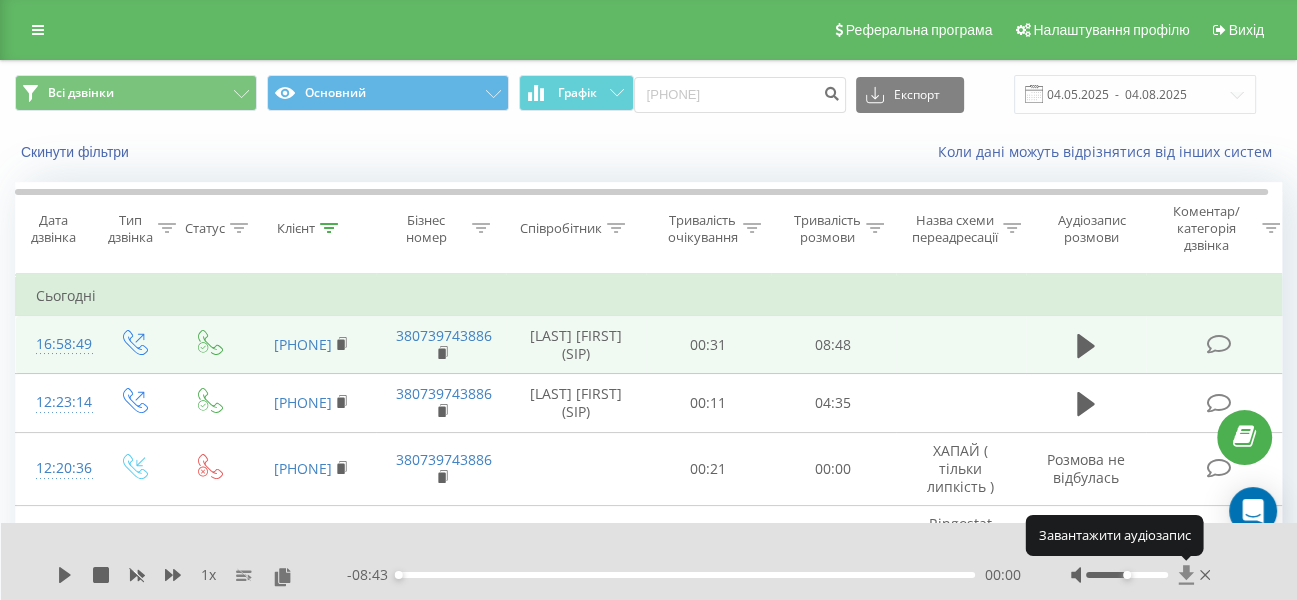 click 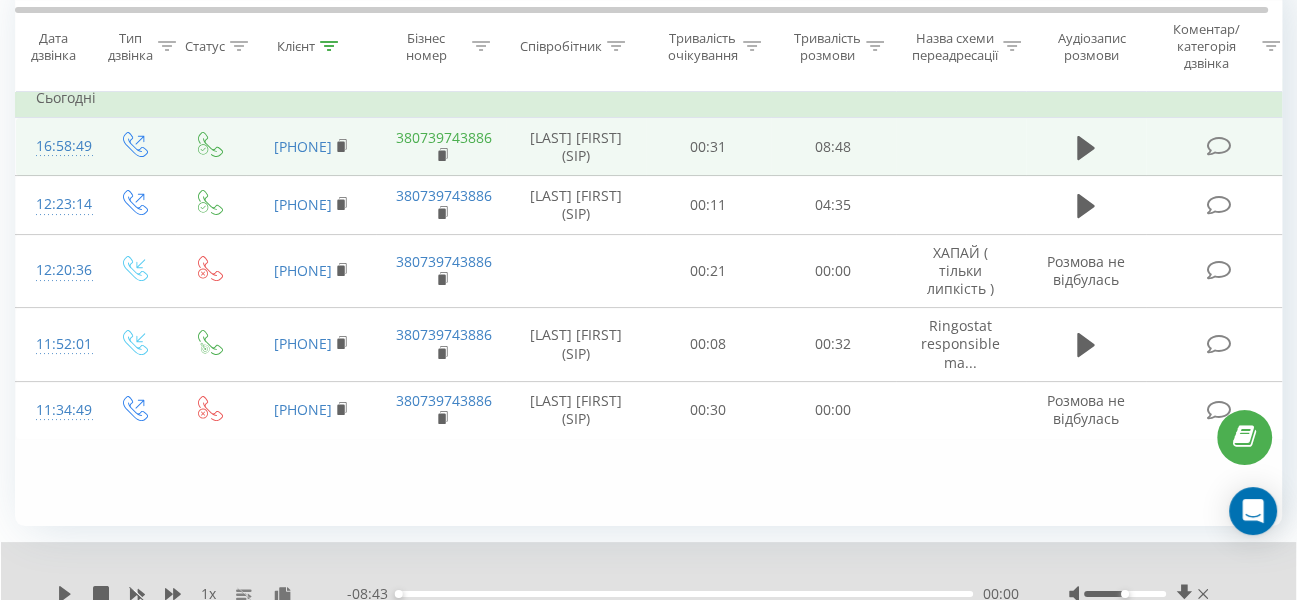 scroll, scrollTop: 0, scrollLeft: 0, axis: both 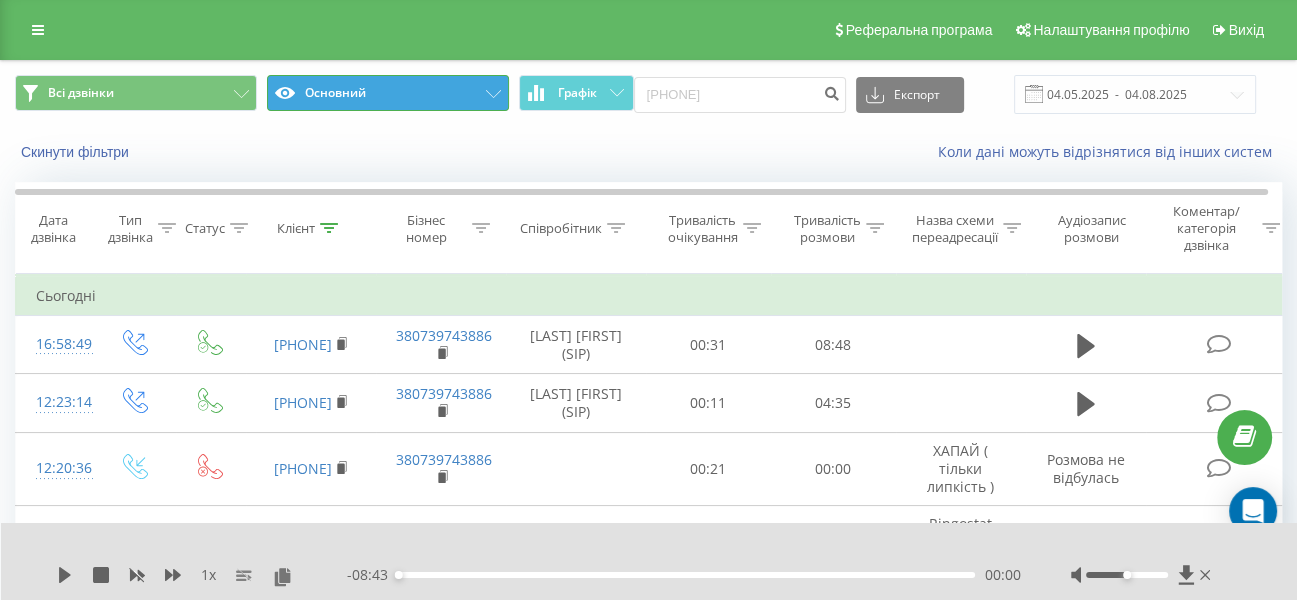 click on "Основний" at bounding box center [388, 93] 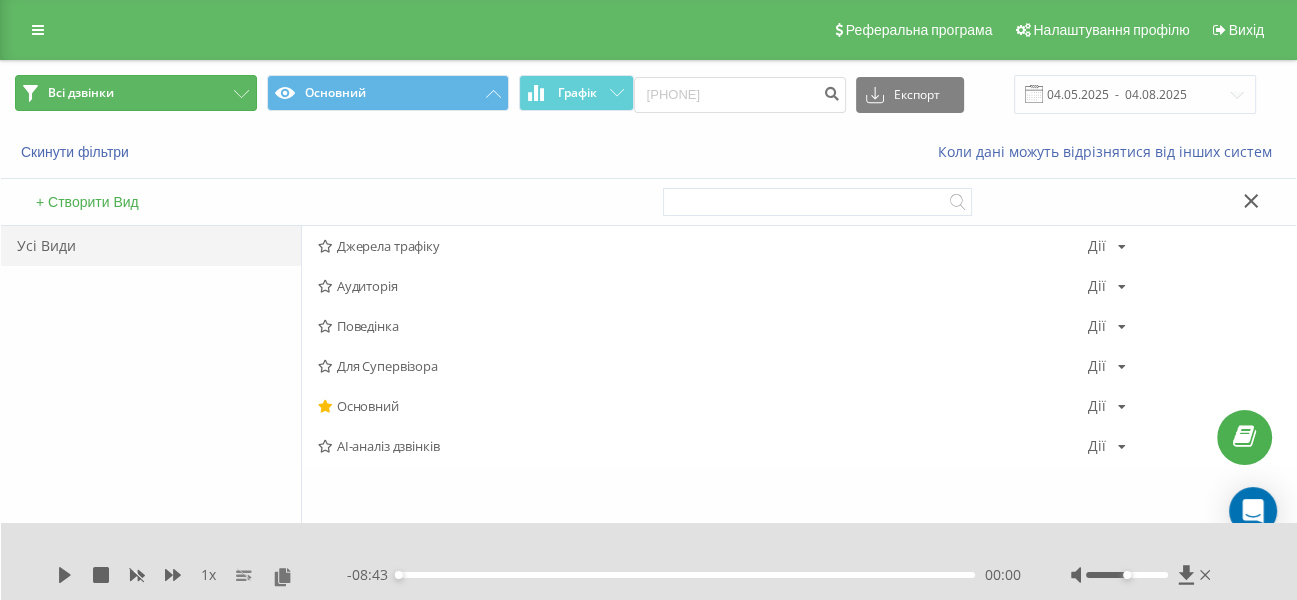 click on "Всі дзвінки" at bounding box center [136, 93] 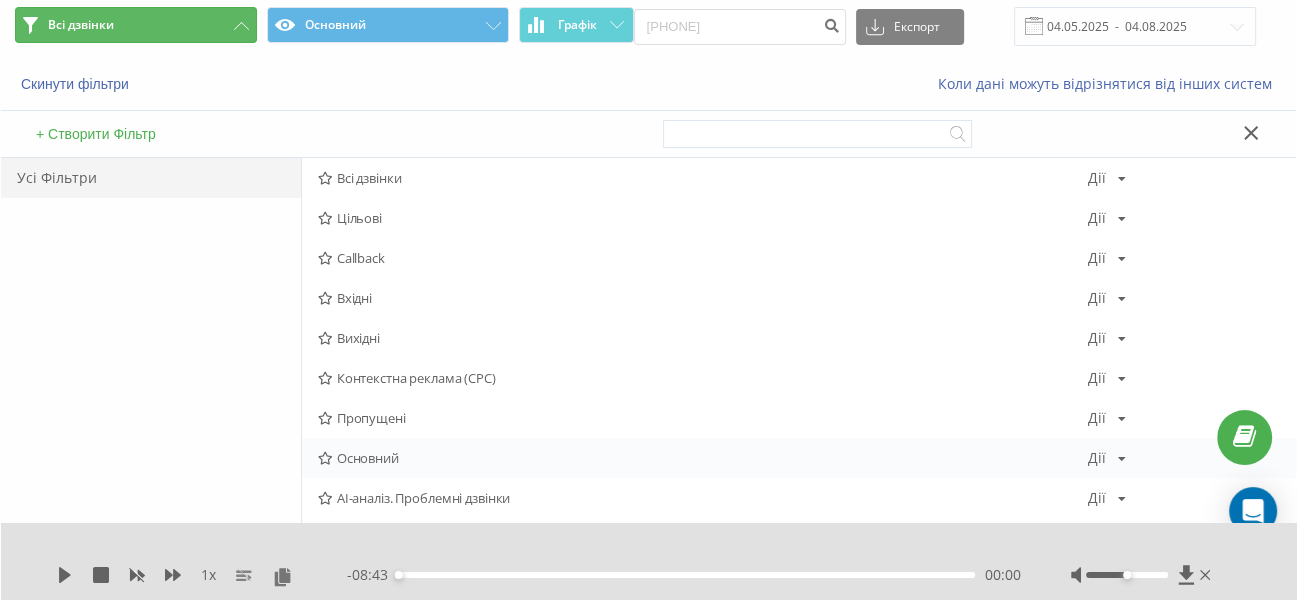 scroll, scrollTop: 100, scrollLeft: 0, axis: vertical 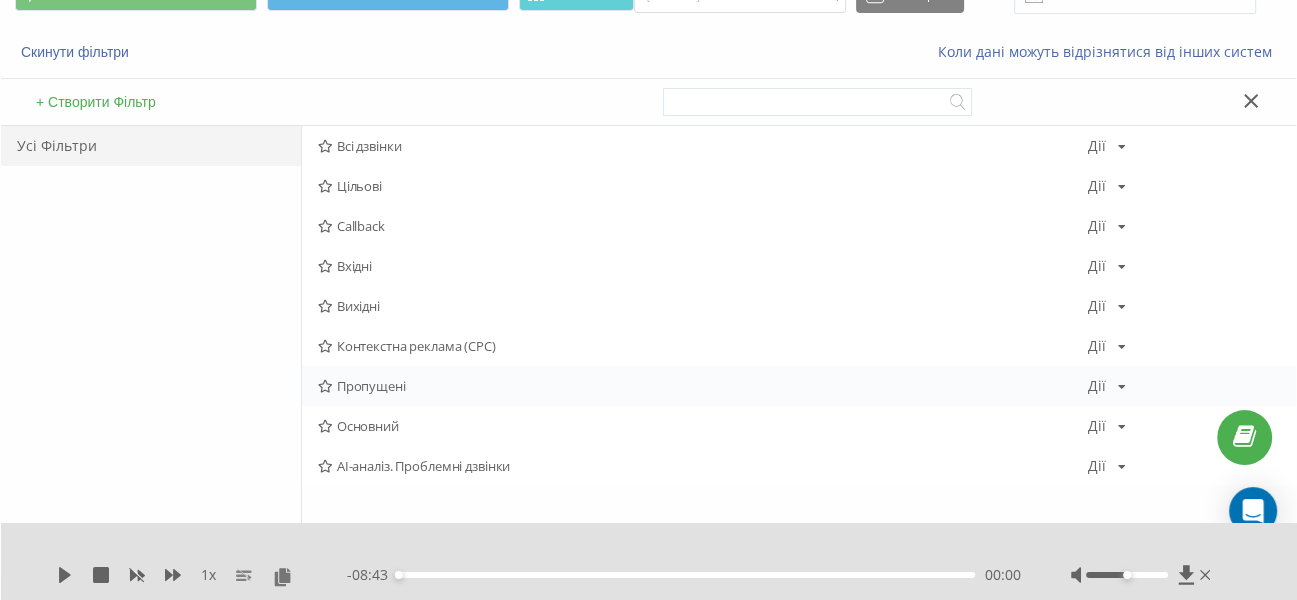 click on "Пропущені" at bounding box center (703, 386) 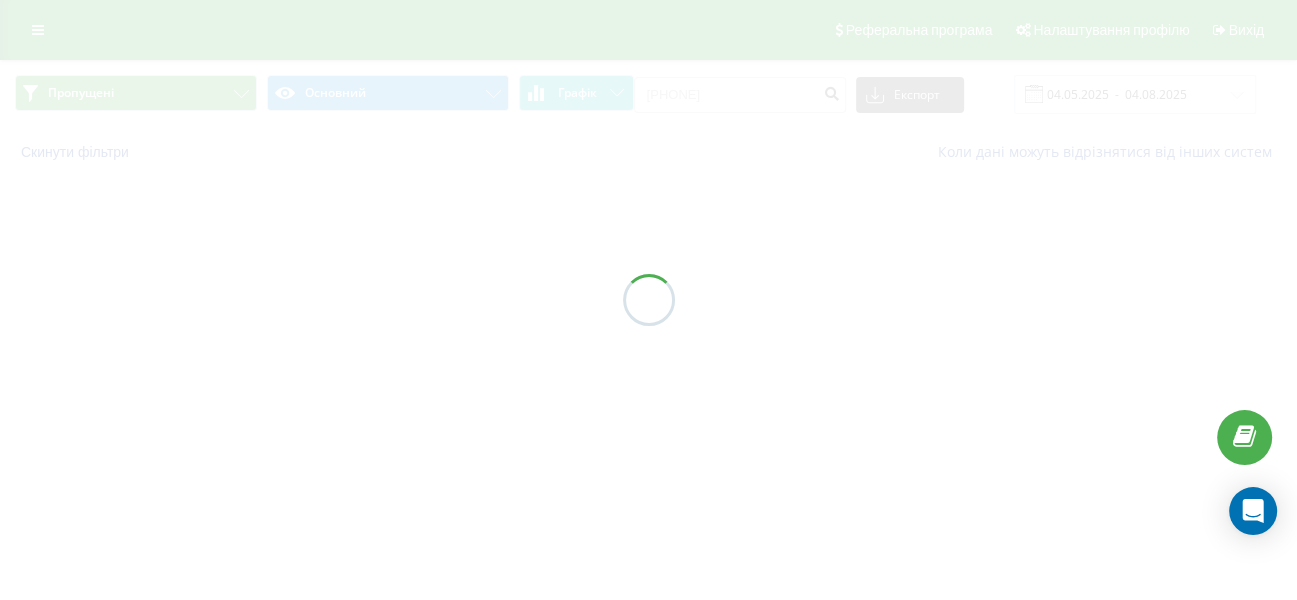scroll, scrollTop: 0, scrollLeft: 0, axis: both 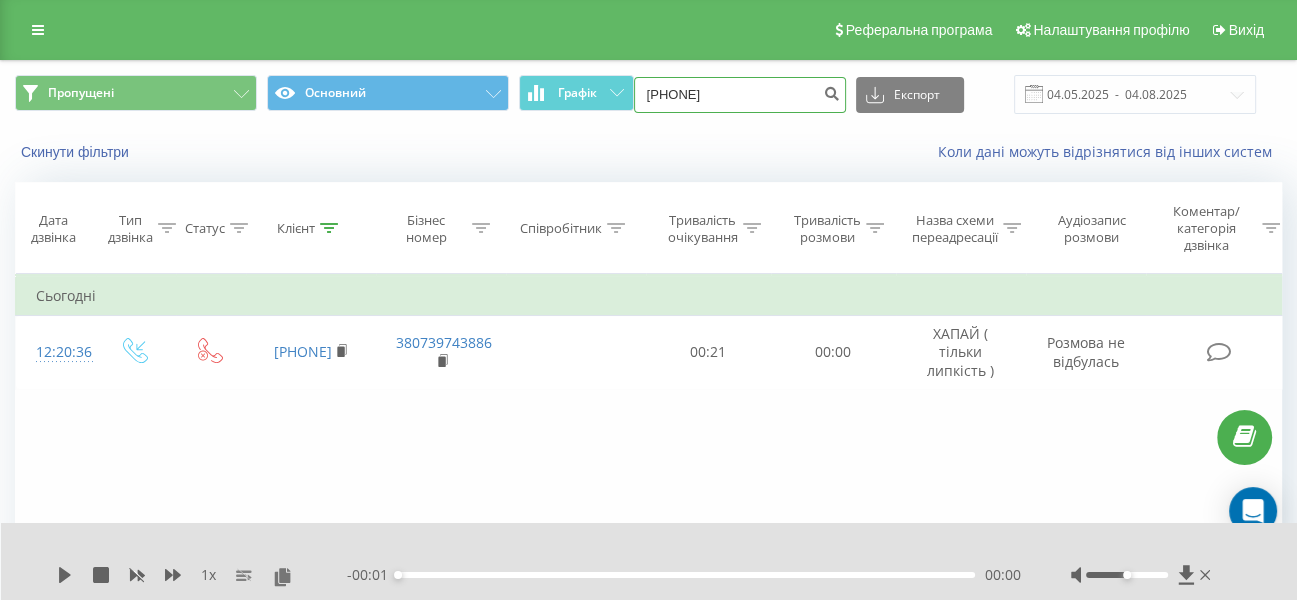 drag, startPoint x: 740, startPoint y: 106, endPoint x: 535, endPoint y: 136, distance: 207.18349 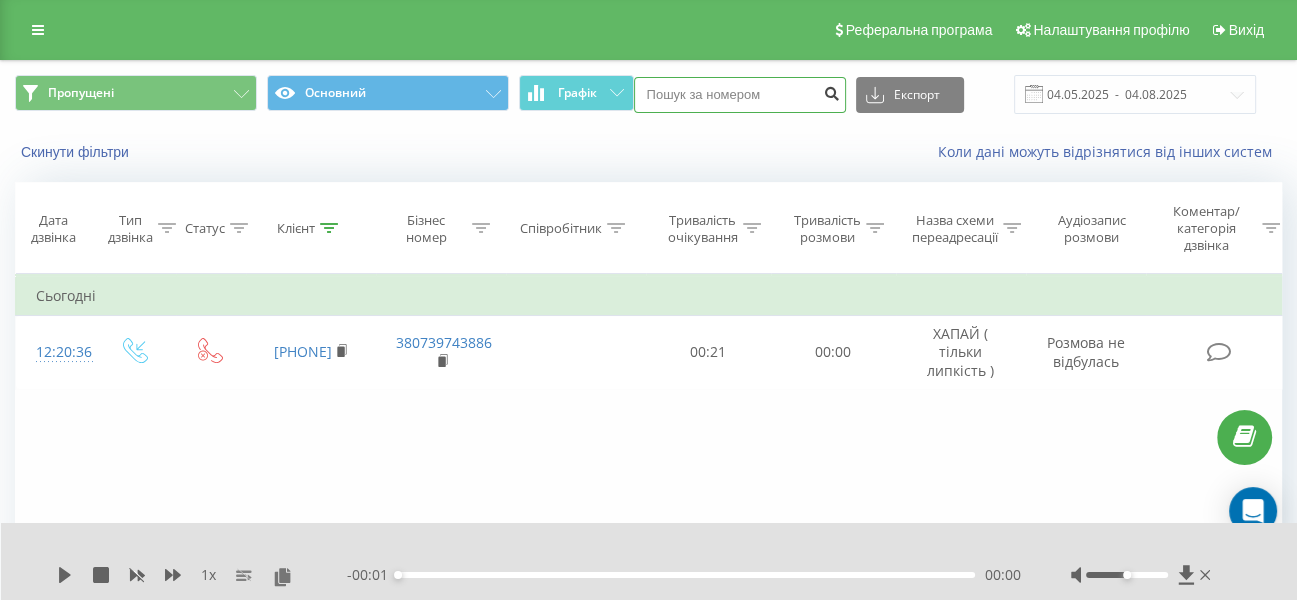 type 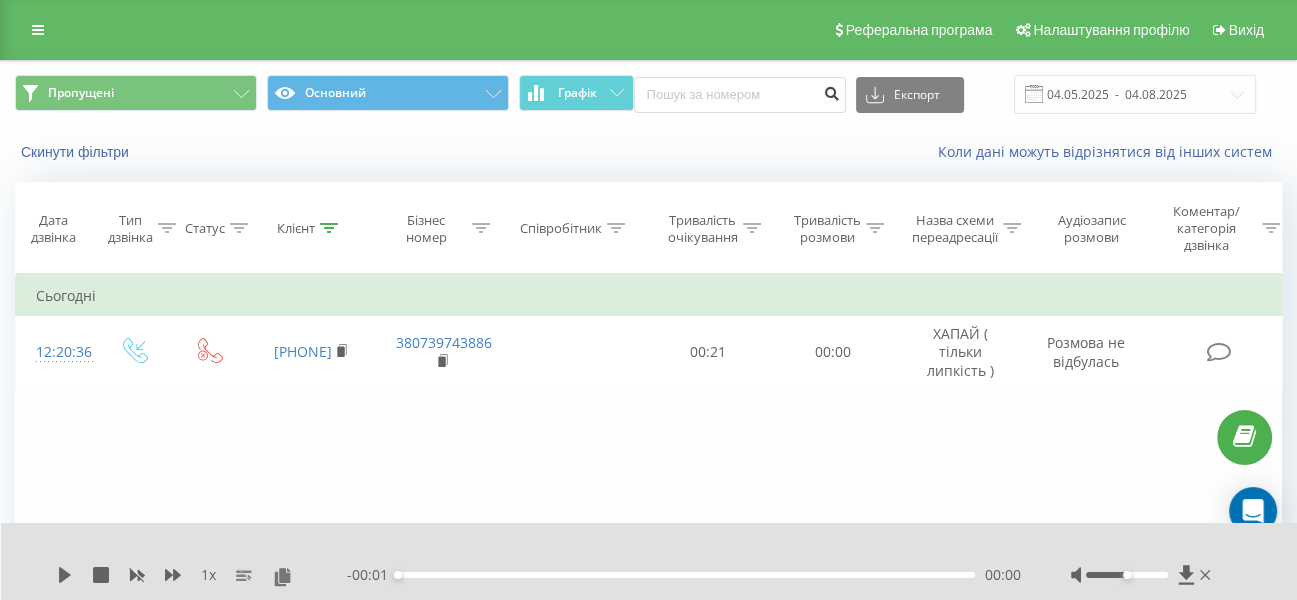 click at bounding box center [832, 91] 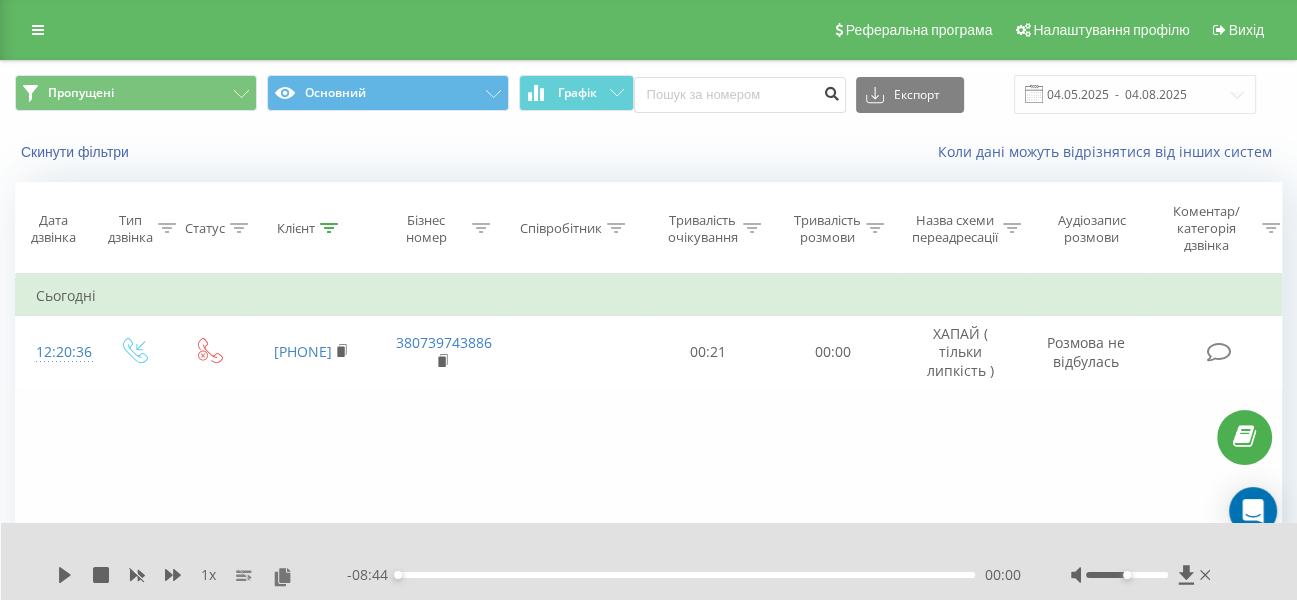 click at bounding box center [832, 91] 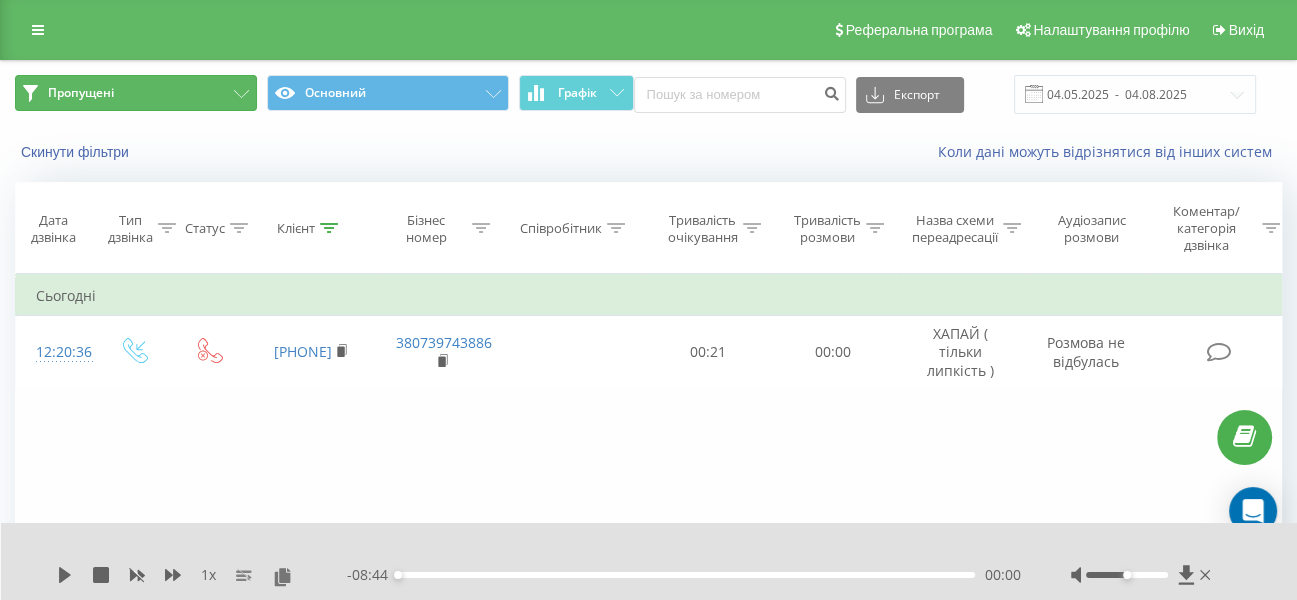 click on "Пропущені" at bounding box center [136, 93] 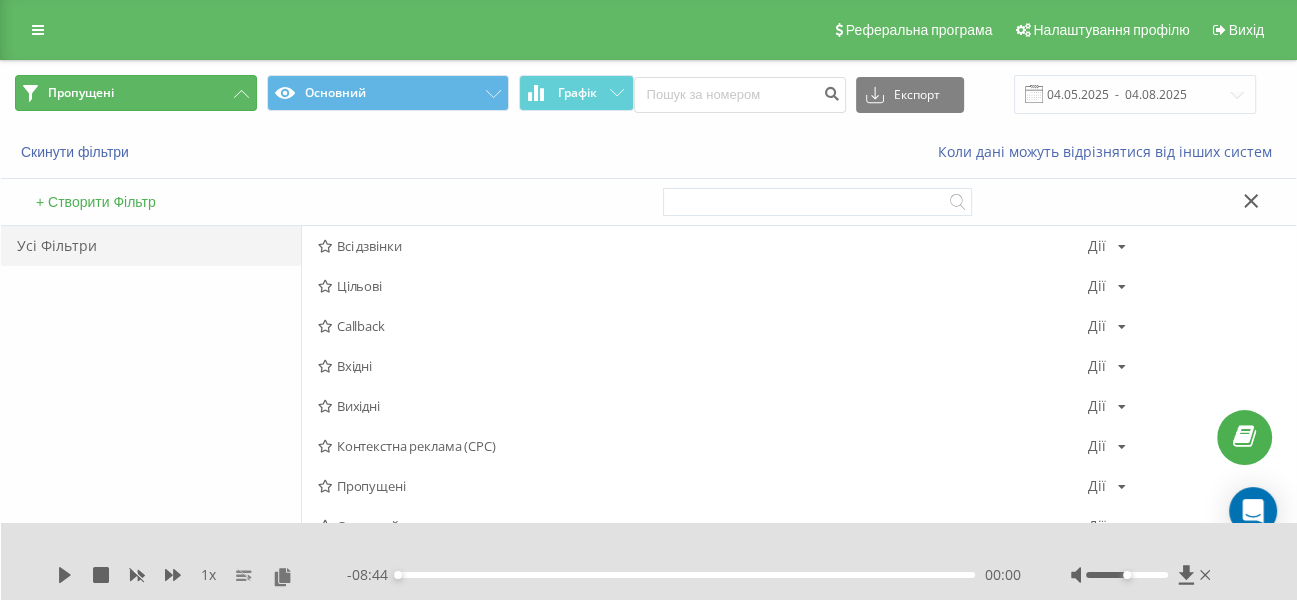 click on "Пропущені" at bounding box center (136, 93) 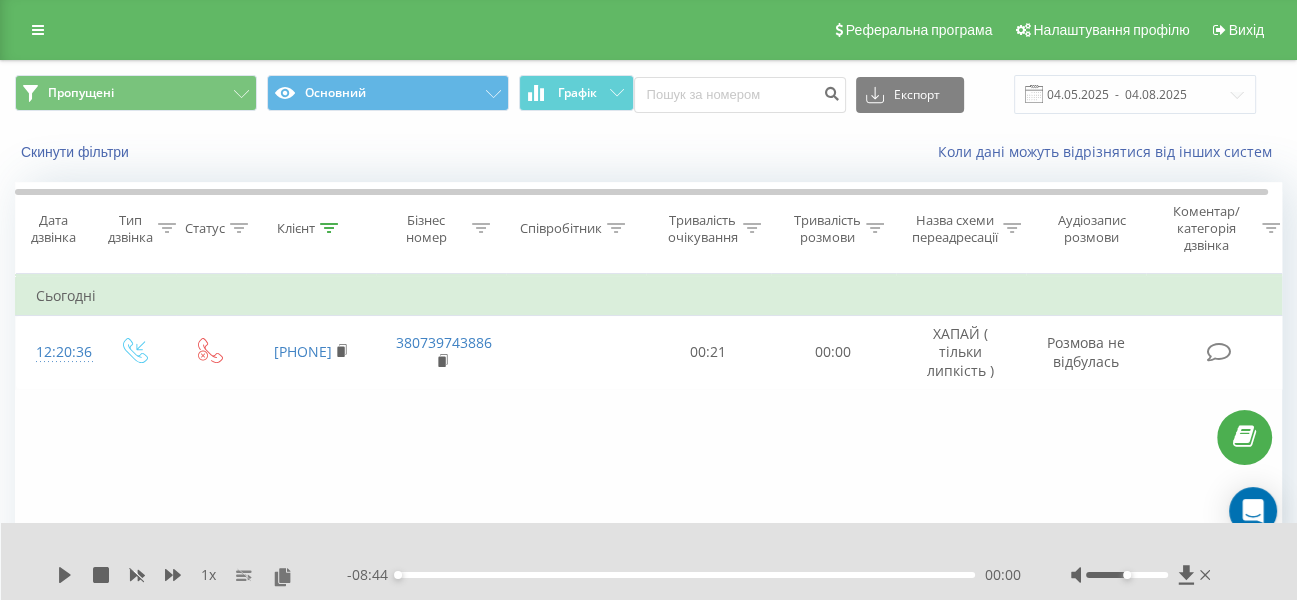click on "Пропущені Основний Графік Експорт .csv .xls .xlsx 04.05.2025  -  04.08.2025" at bounding box center [648, 94] 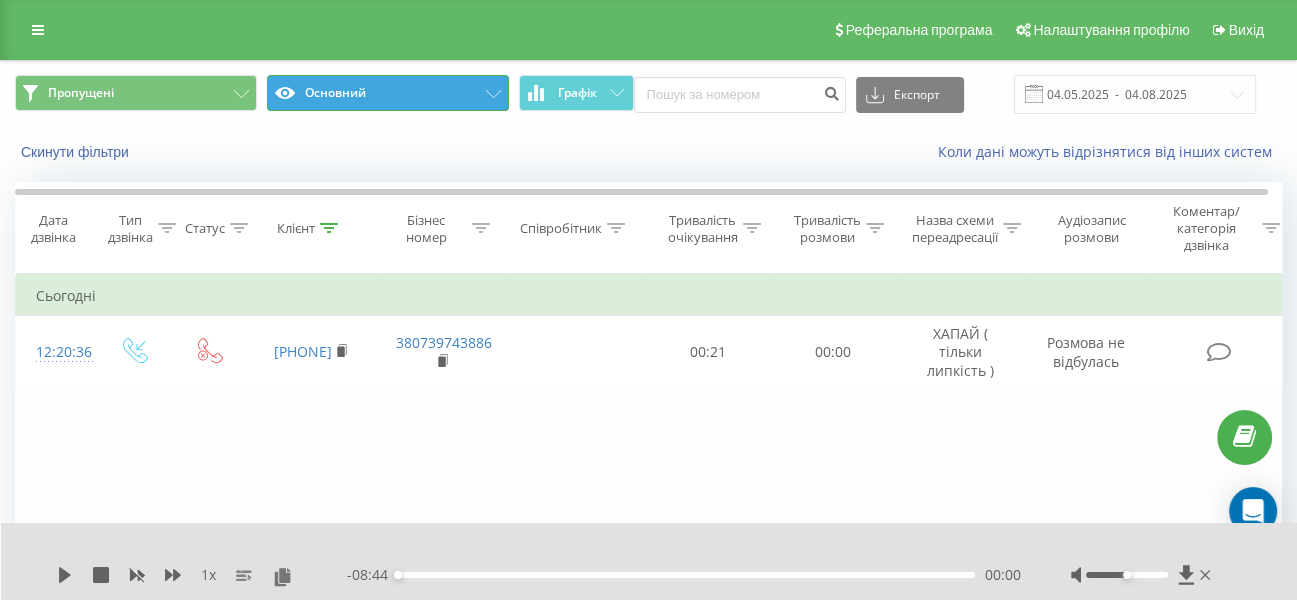 click on "Основний" at bounding box center (388, 93) 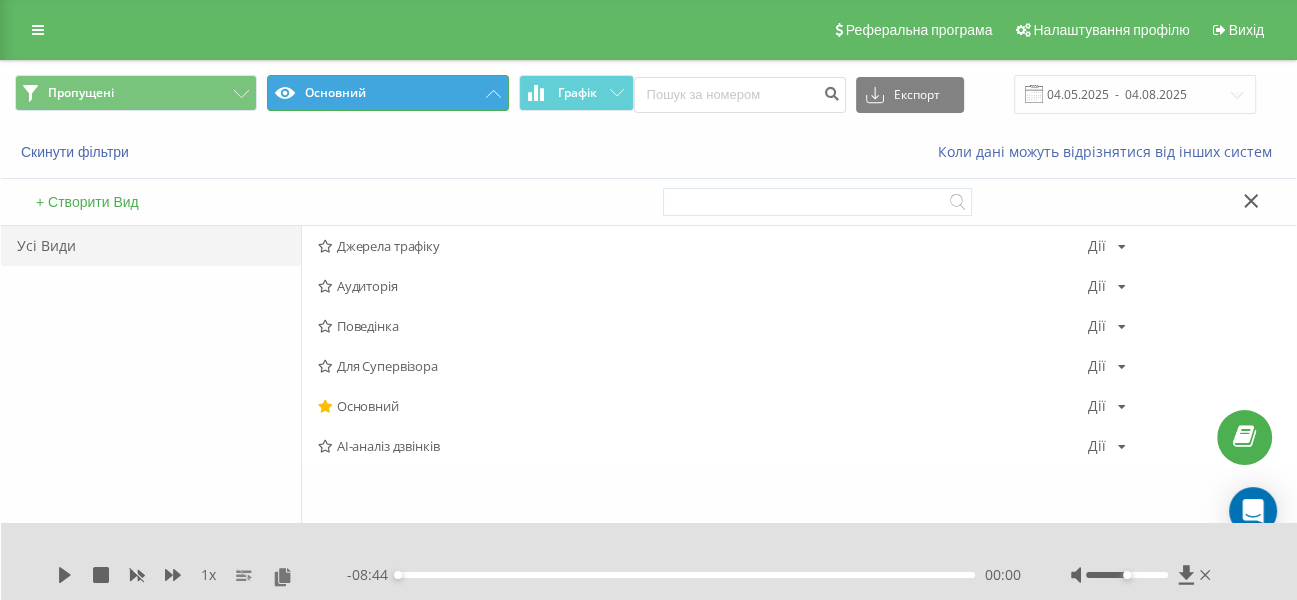 click on "Основний" at bounding box center (388, 93) 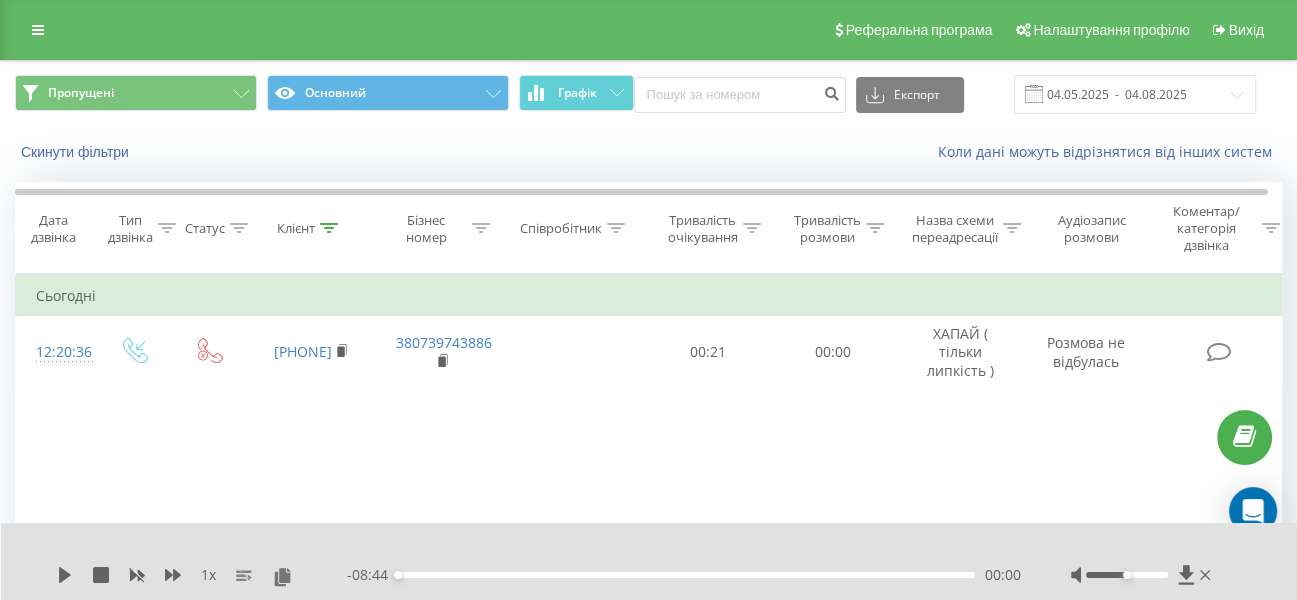 click on "Пропущені Основний Графік Експорт .csv .xls .xlsx 04.05.2025  -  04.08.2025" at bounding box center (648, 94) 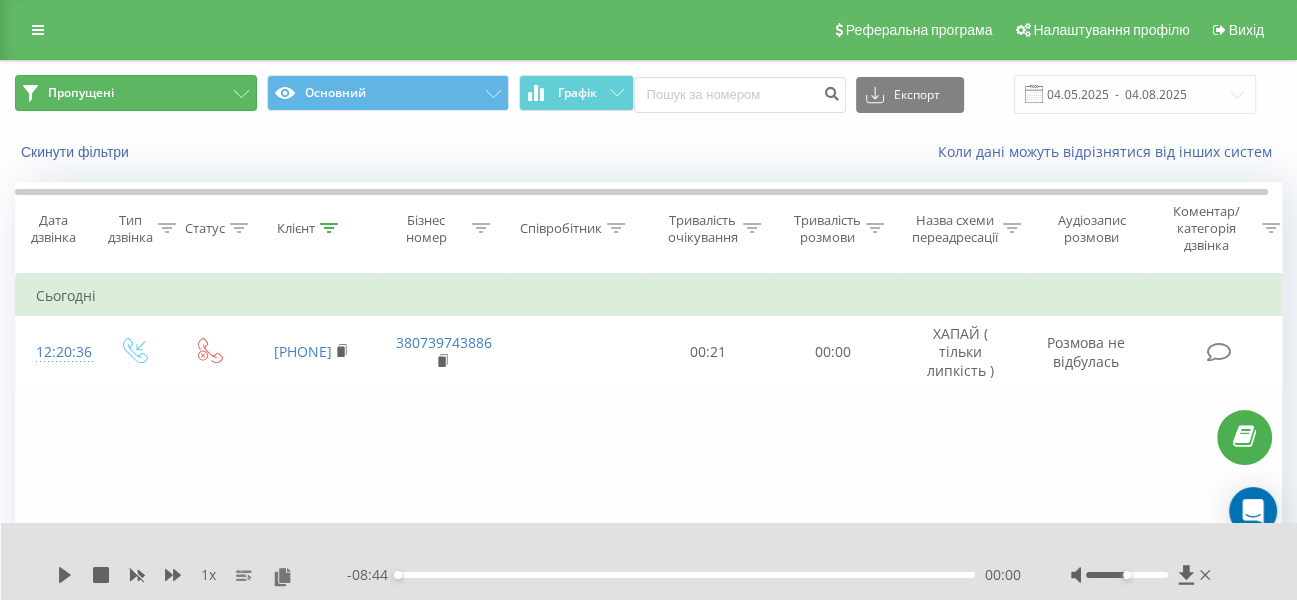 click on "Пропущені" at bounding box center [136, 93] 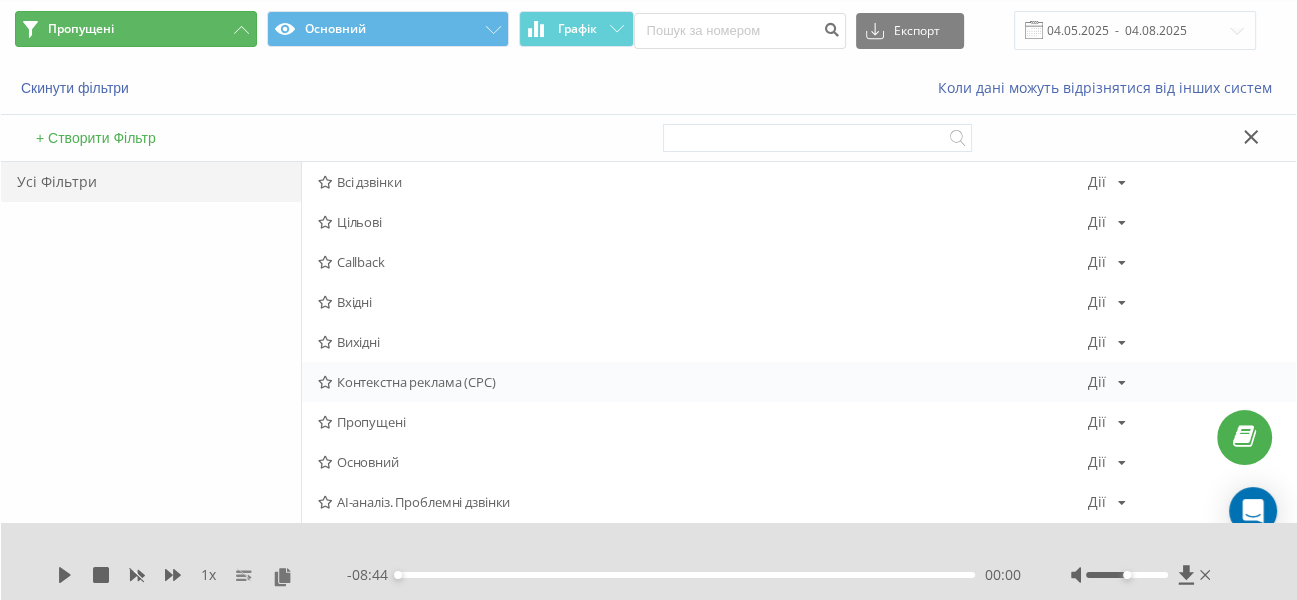 scroll, scrollTop: 100, scrollLeft: 0, axis: vertical 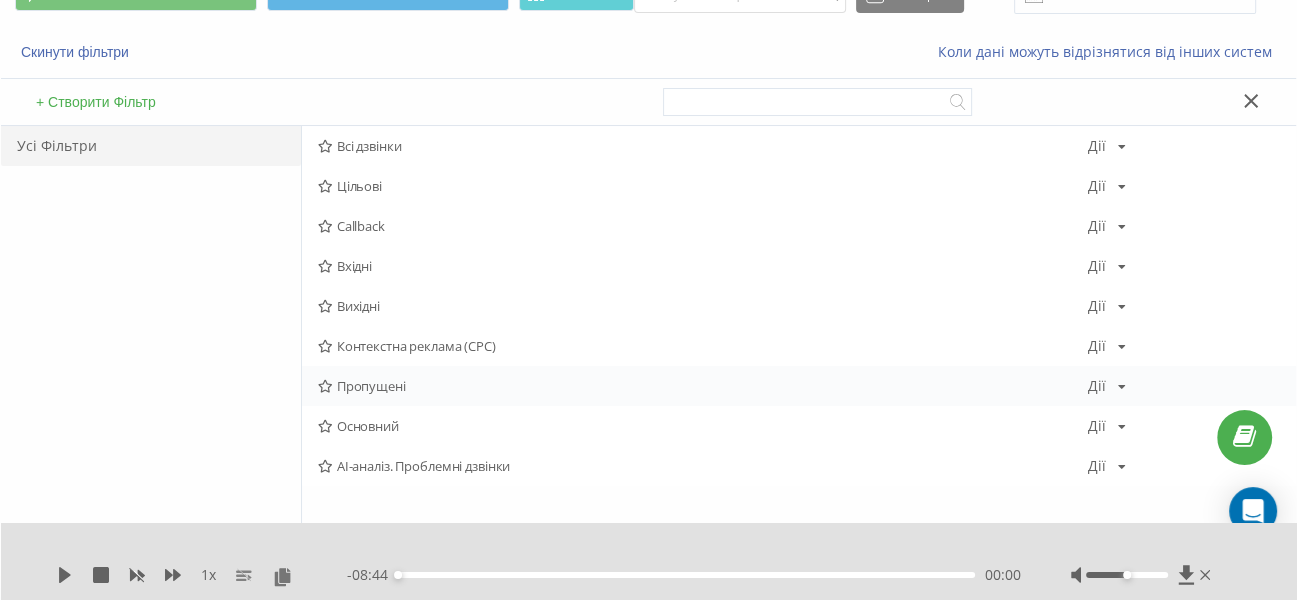 click on "Пропущені" at bounding box center (703, 386) 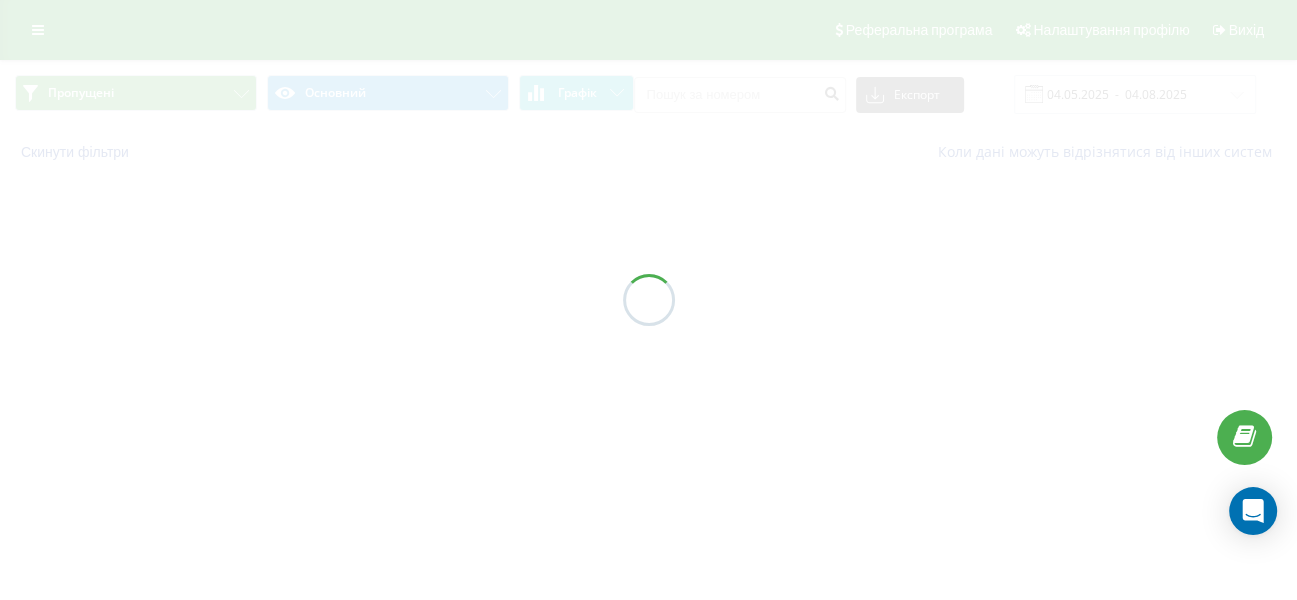 scroll, scrollTop: 0, scrollLeft: 0, axis: both 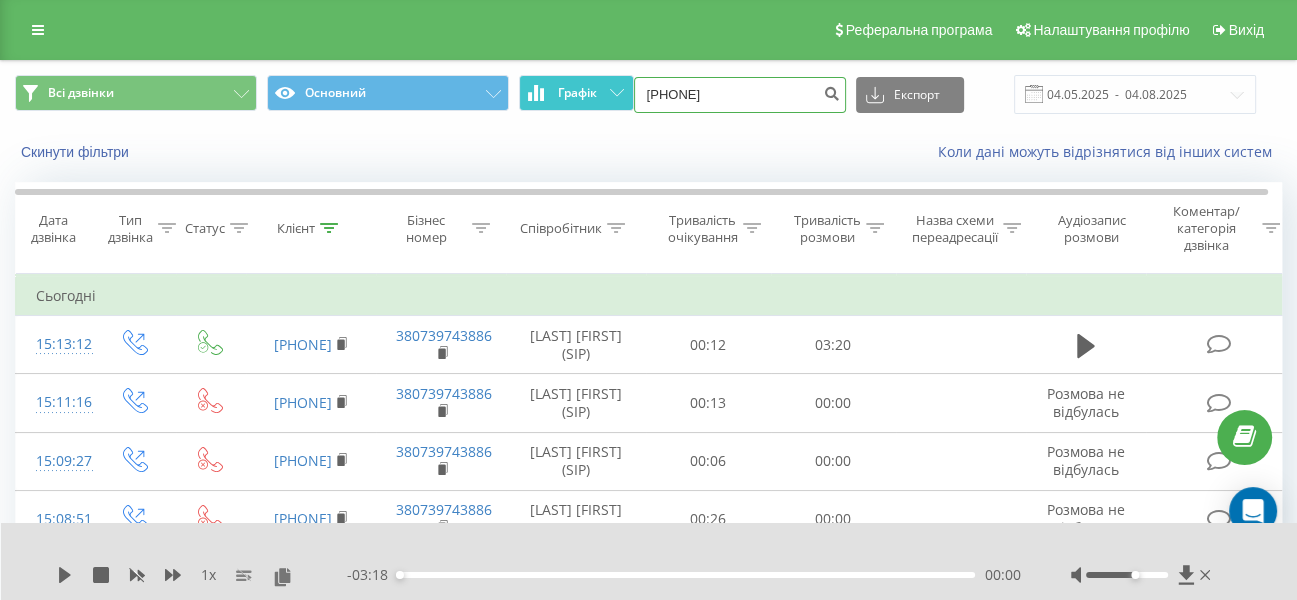 drag, startPoint x: 739, startPoint y: 97, endPoint x: 612, endPoint y: 104, distance: 127.192764 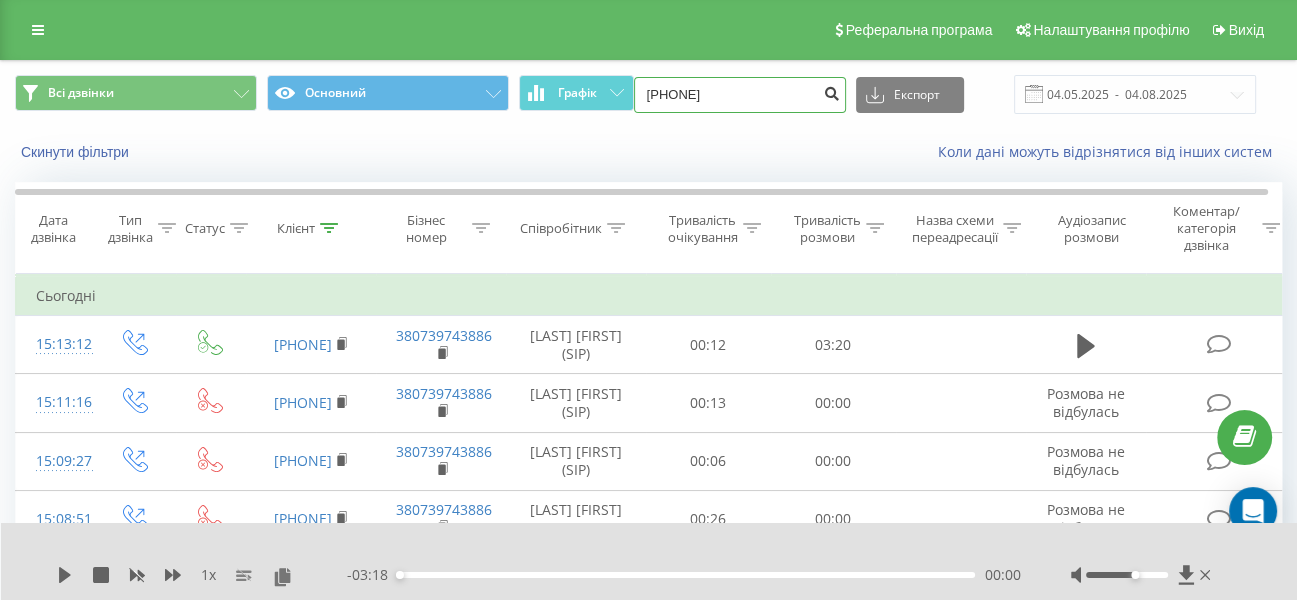 type on "[PHONE]" 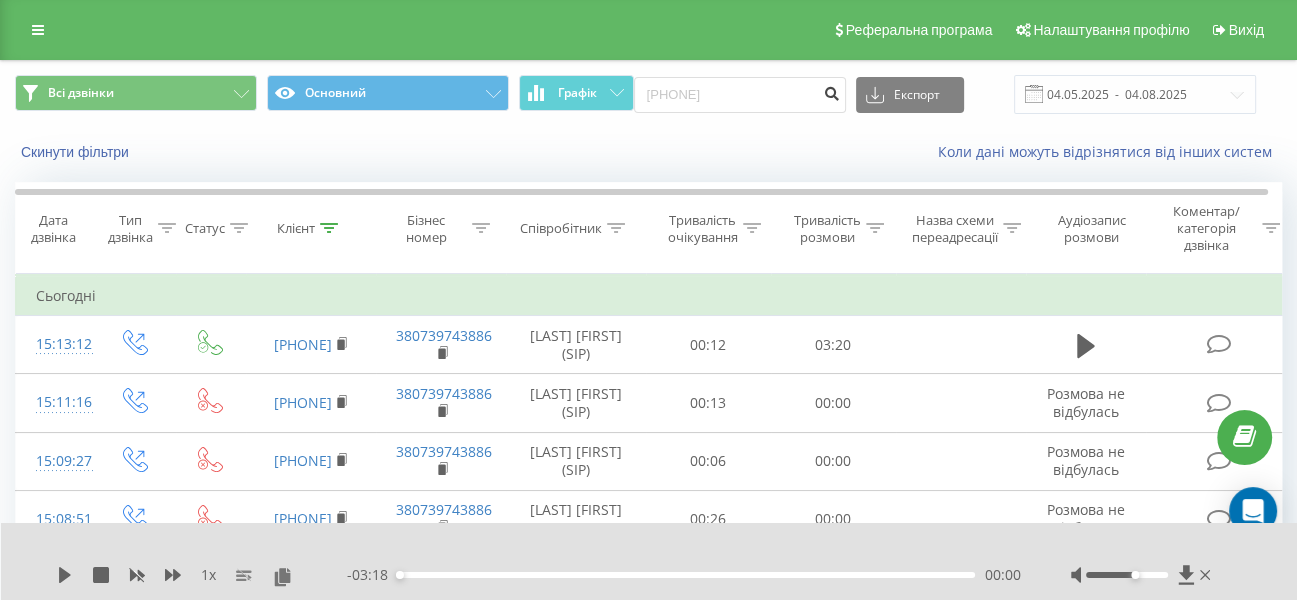 click at bounding box center [832, 91] 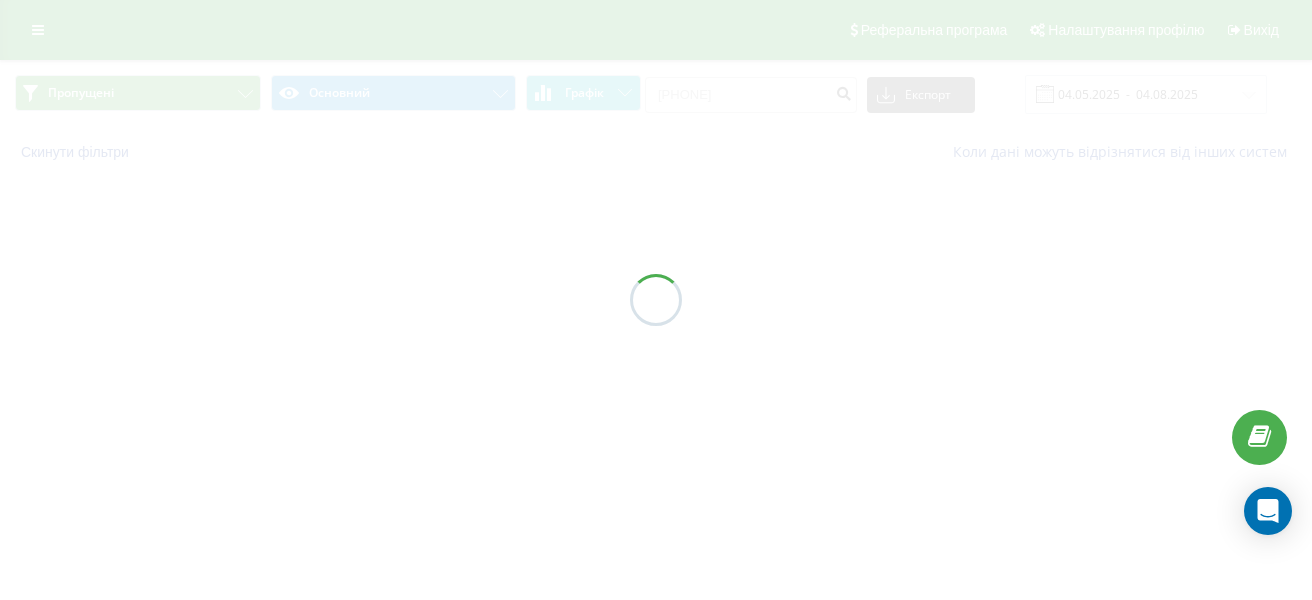 scroll, scrollTop: 0, scrollLeft: 0, axis: both 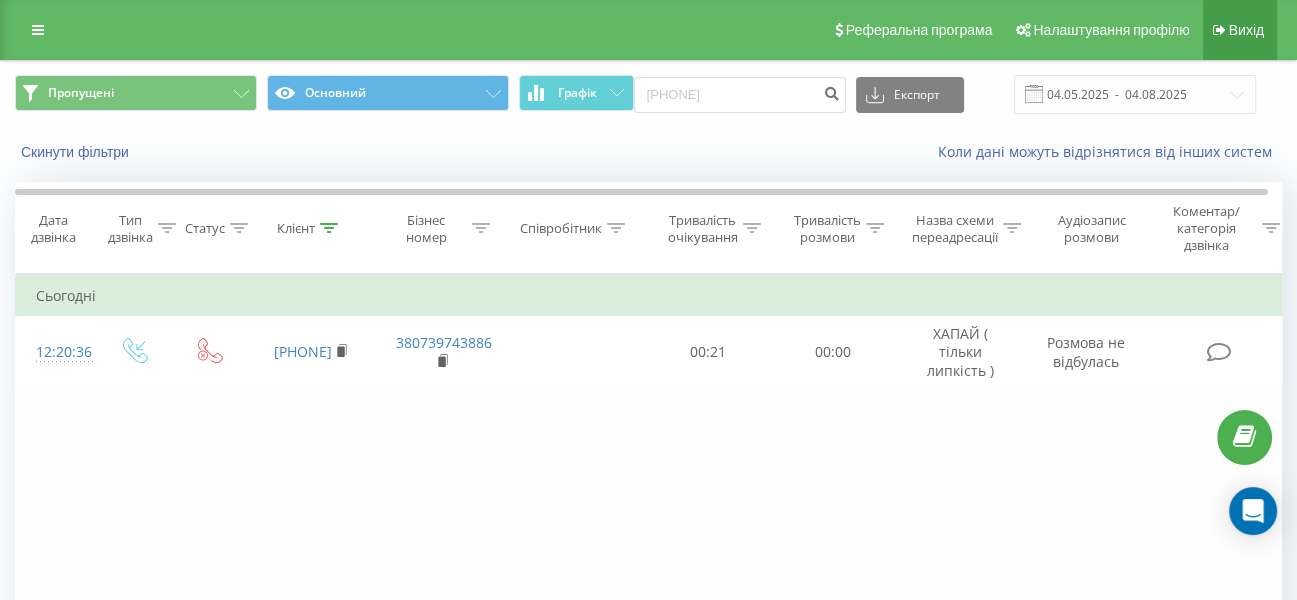 click on "Вихід" at bounding box center [1246, 30] 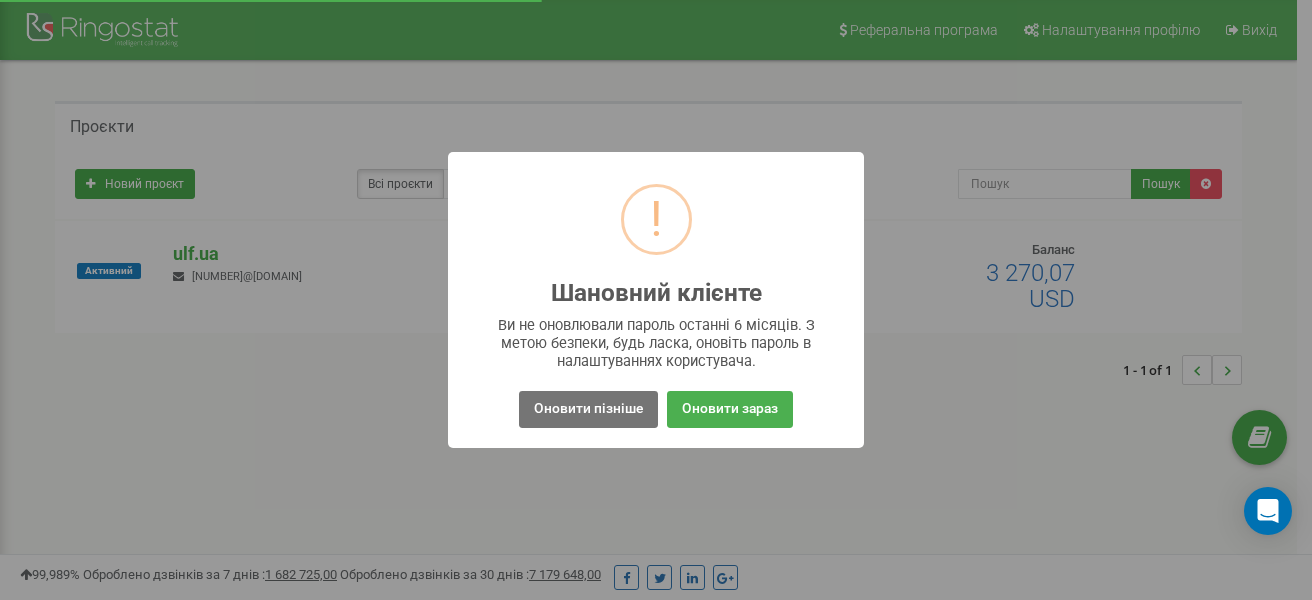 scroll, scrollTop: 0, scrollLeft: 0, axis: both 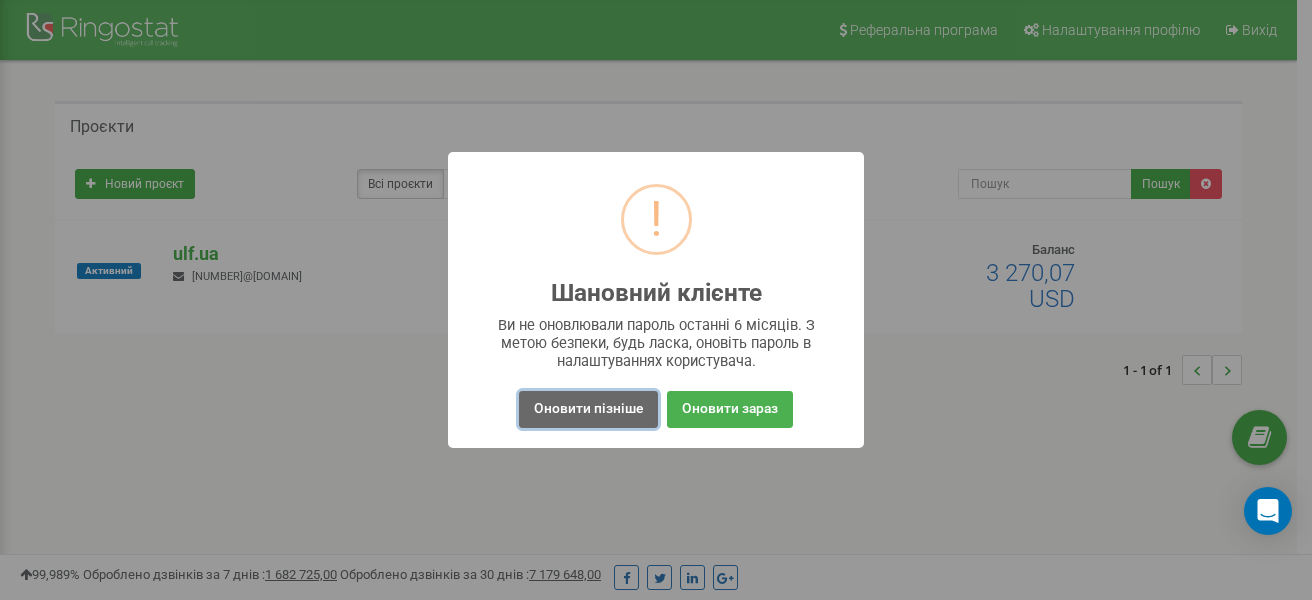 click on "Оновити пізніше" at bounding box center [588, 409] 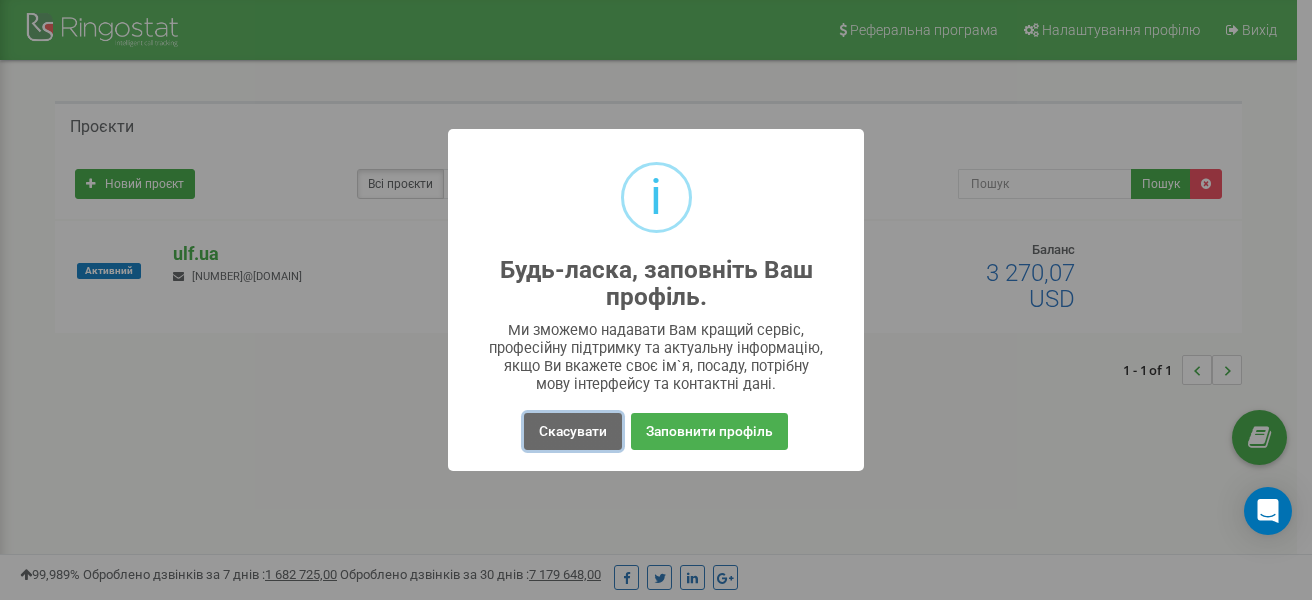 click on "Скасувати" at bounding box center (573, 431) 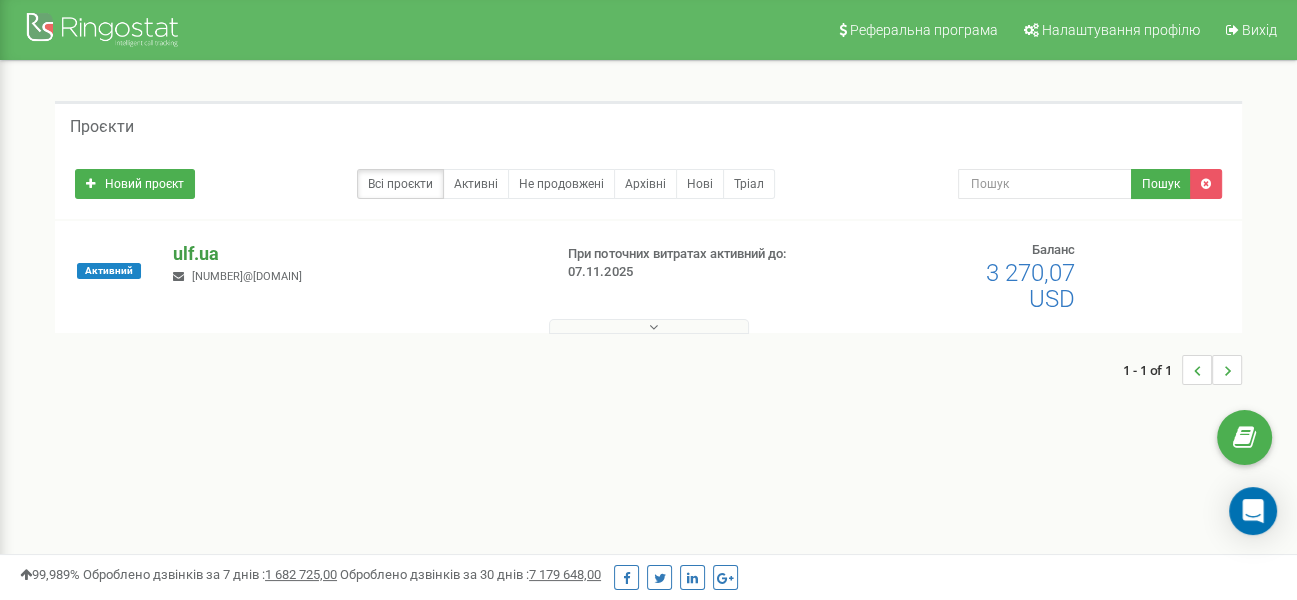 click on "ulf.ua" at bounding box center [354, 254] 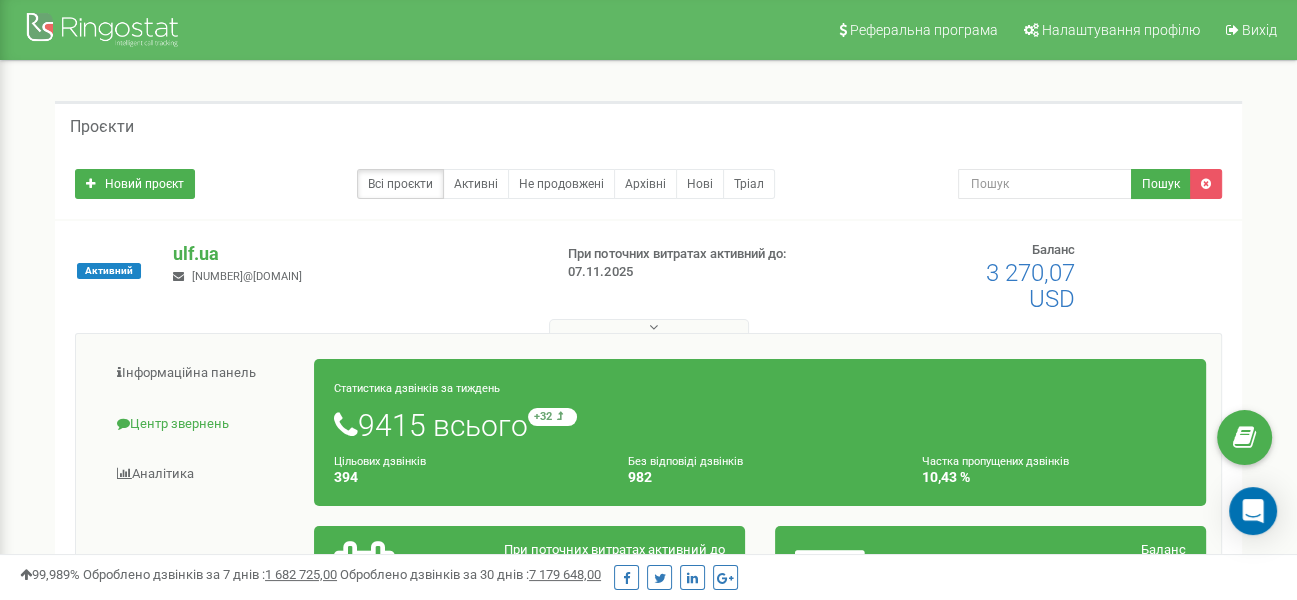 scroll, scrollTop: 100, scrollLeft: 0, axis: vertical 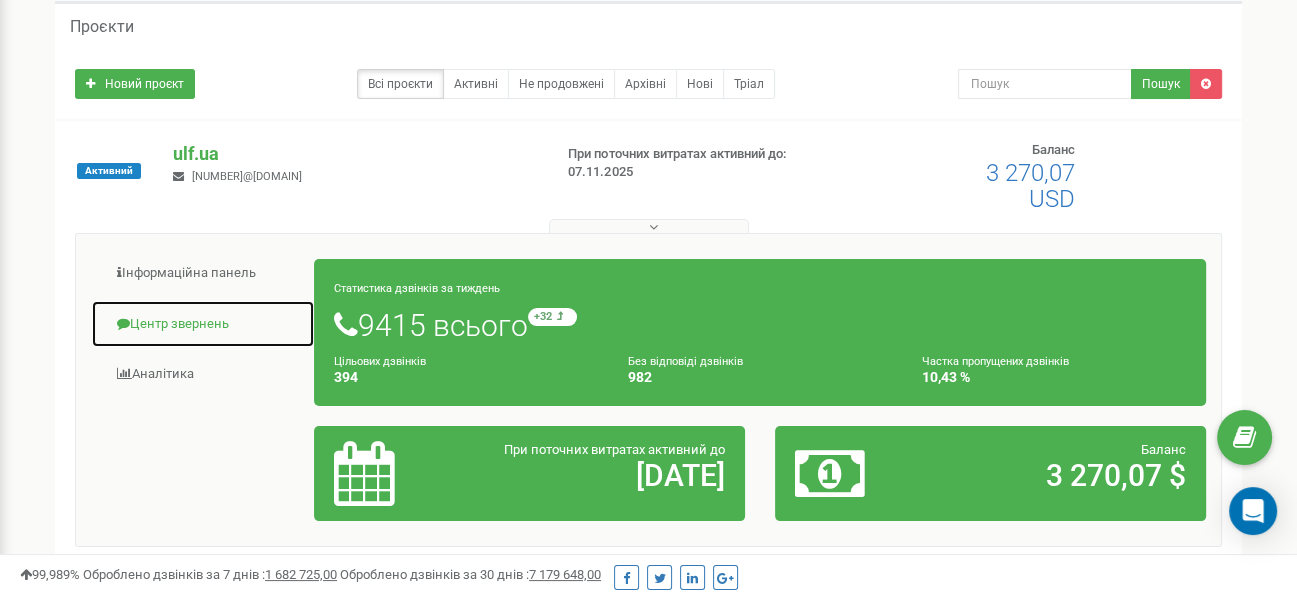 click on "Центр звернень" at bounding box center [203, 324] 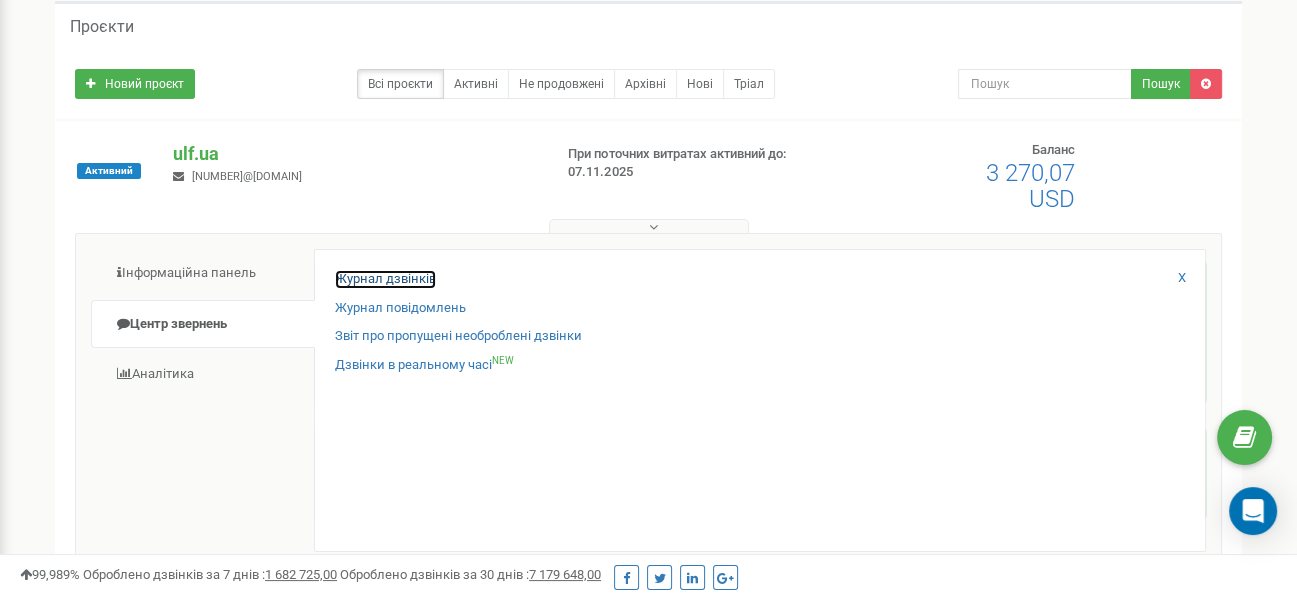 click on "Журнал дзвінків" at bounding box center [385, 279] 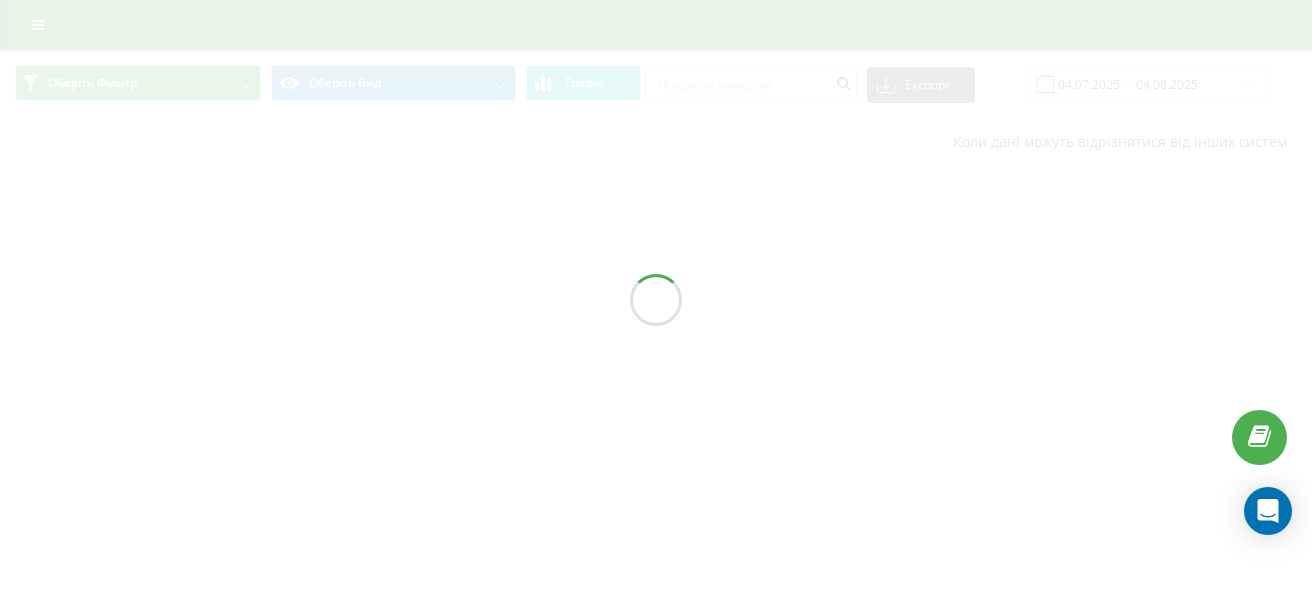 scroll, scrollTop: 0, scrollLeft: 0, axis: both 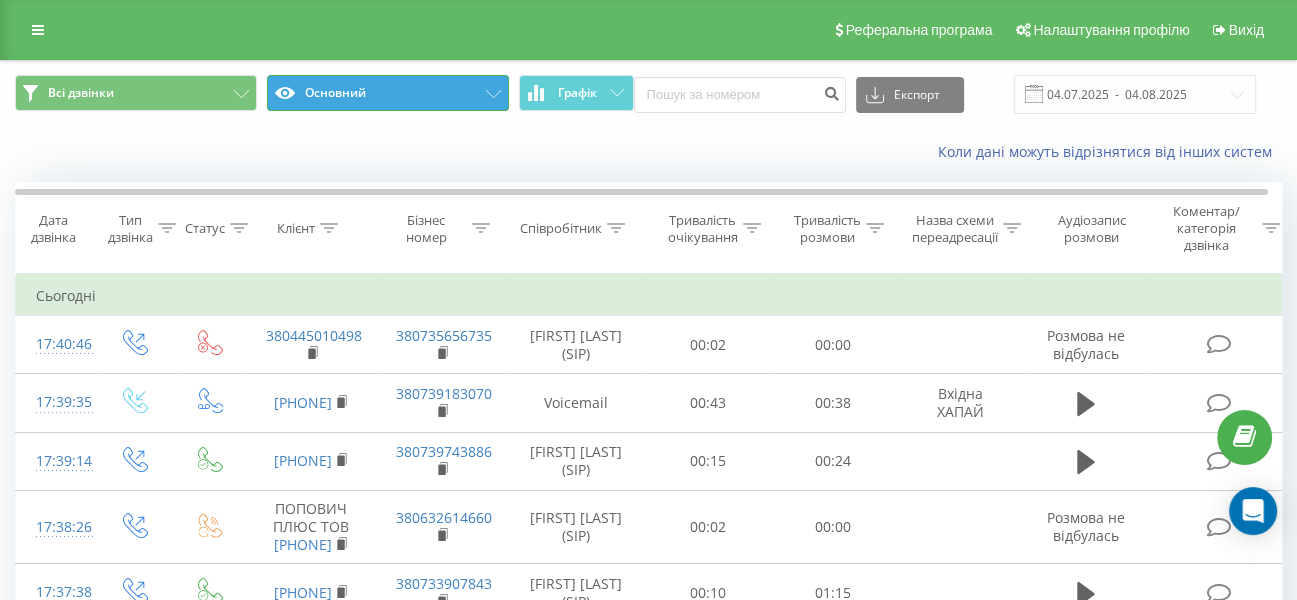 click on "Основний" at bounding box center [388, 93] 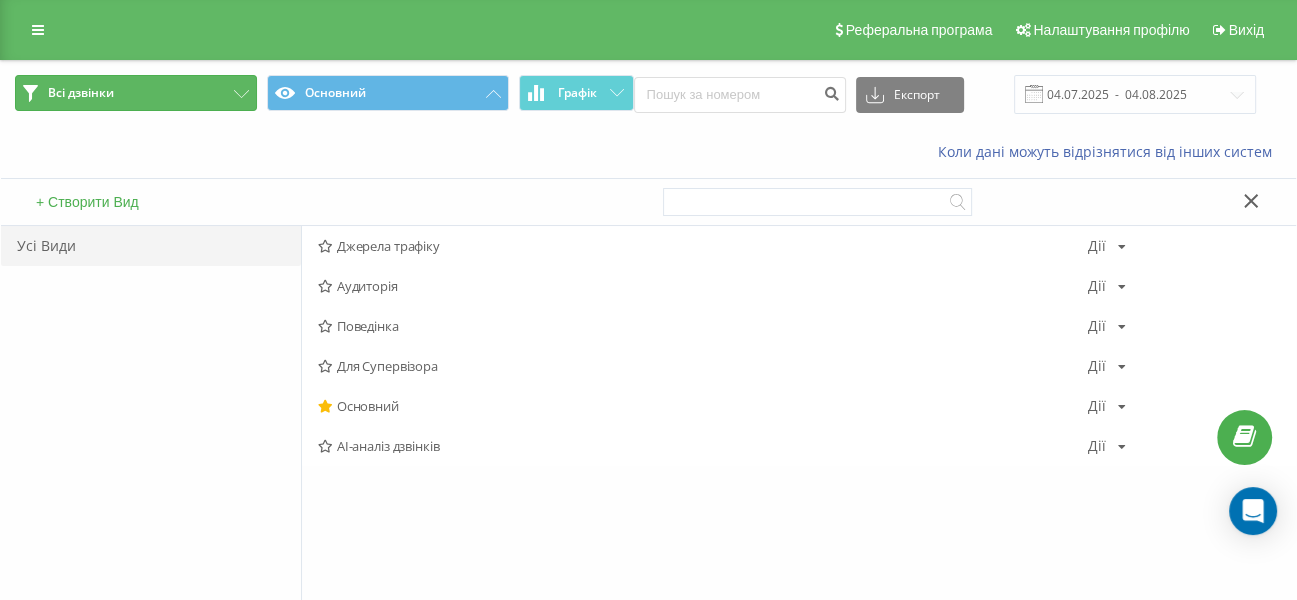 click on "Всі дзвінки" at bounding box center [136, 93] 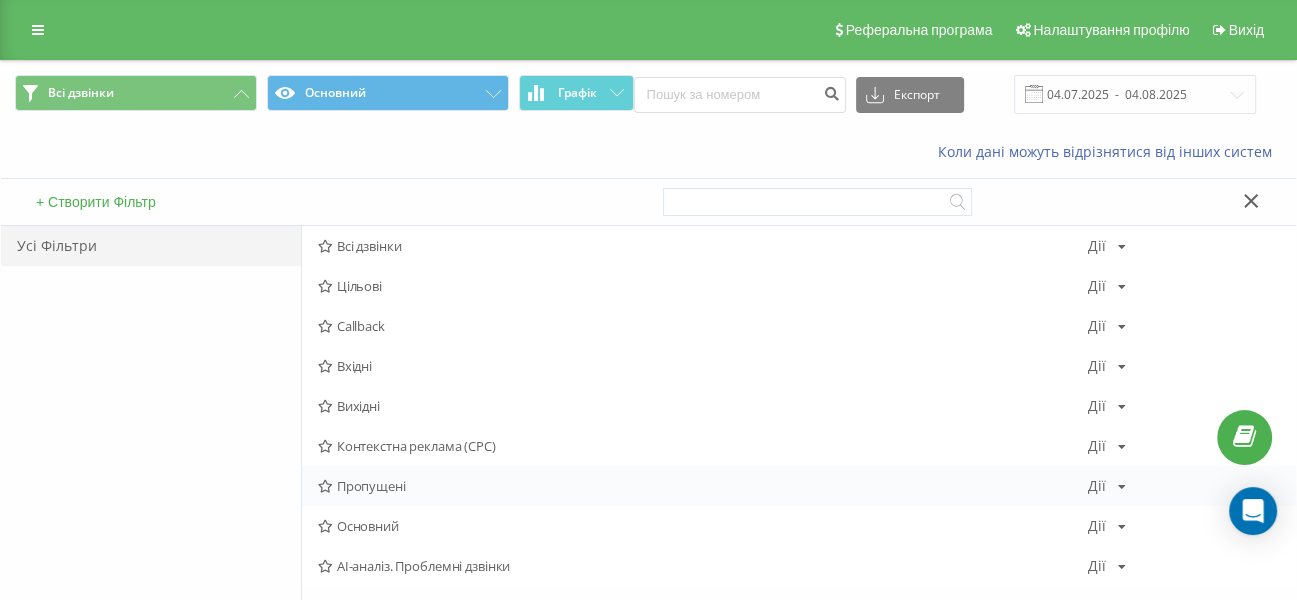 click on "Пропущені" at bounding box center [703, 486] 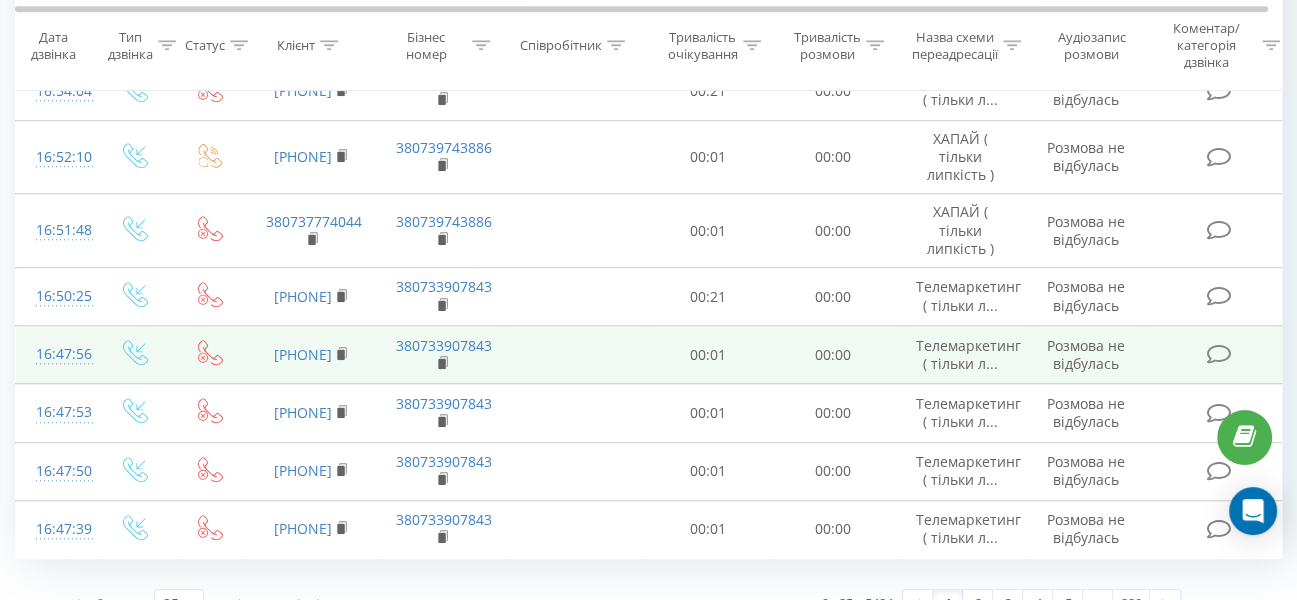 scroll, scrollTop: 1363, scrollLeft: 0, axis: vertical 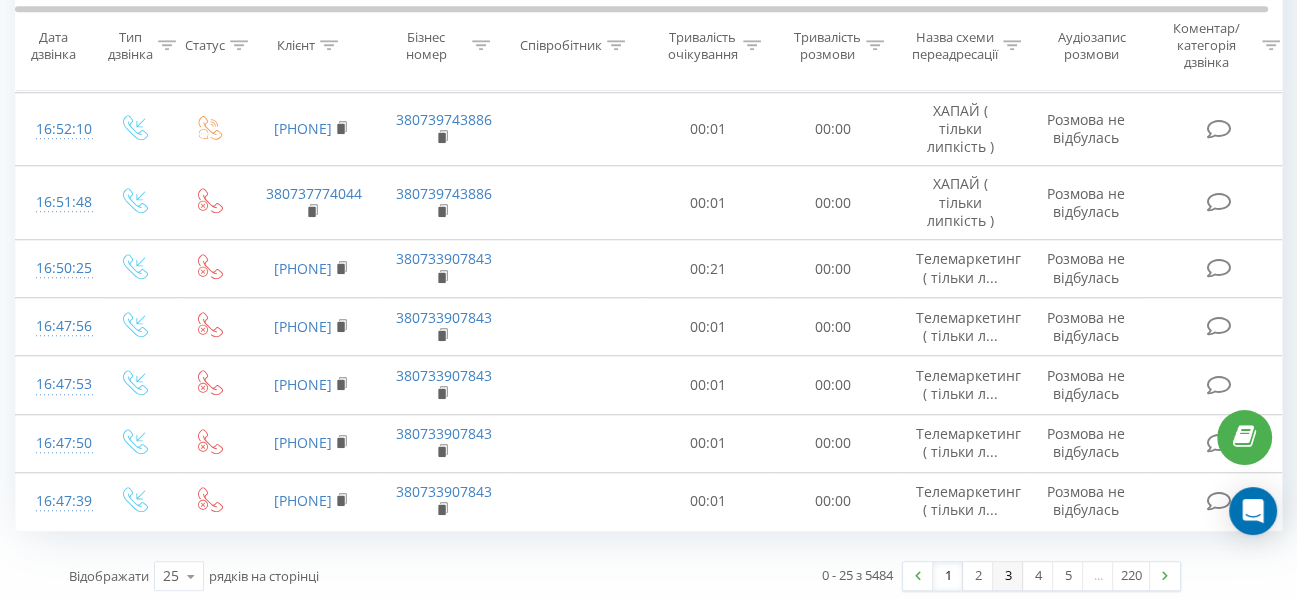click on "3" at bounding box center (1008, 576) 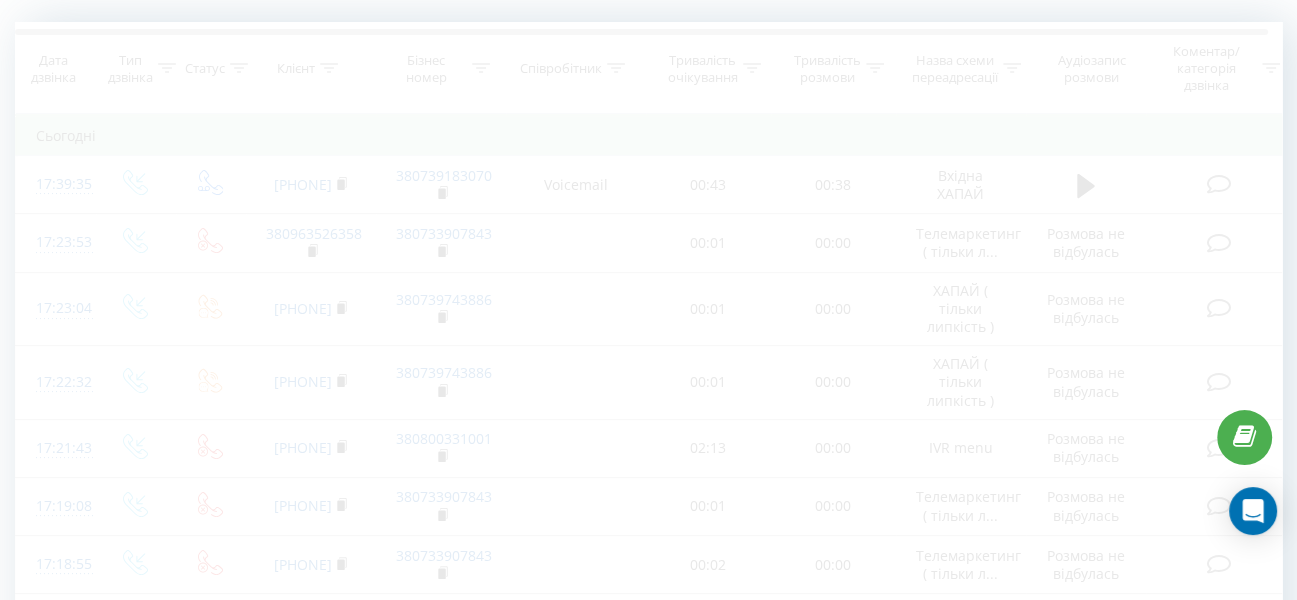 scroll, scrollTop: 132, scrollLeft: 0, axis: vertical 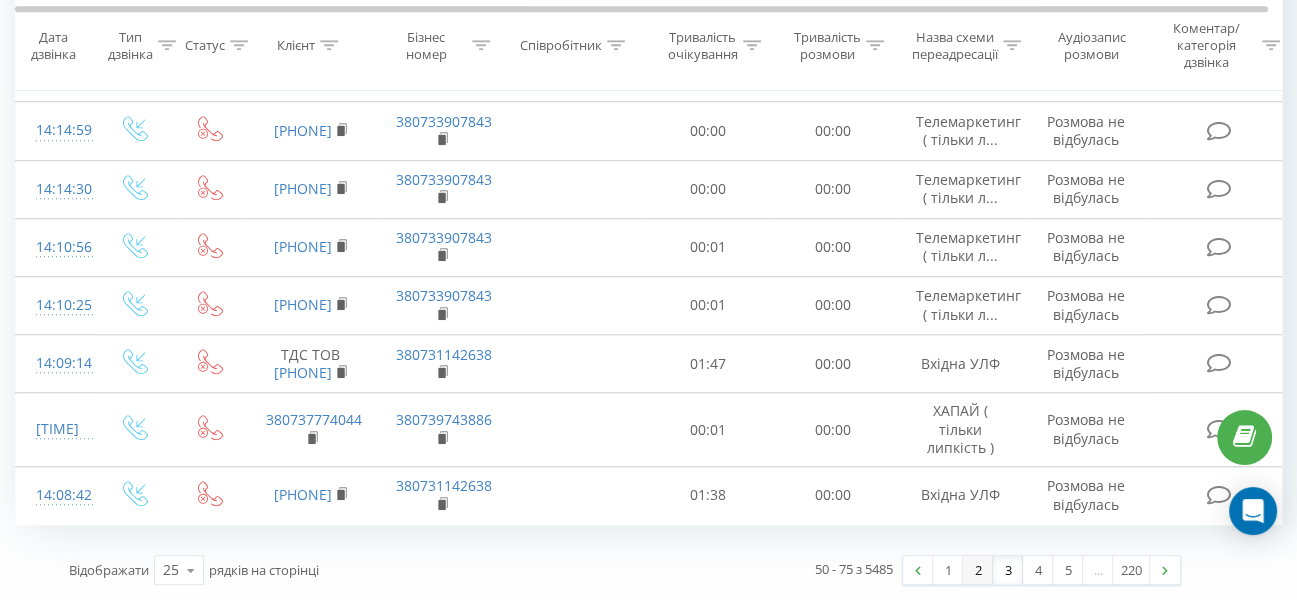 click on "2" at bounding box center [978, 570] 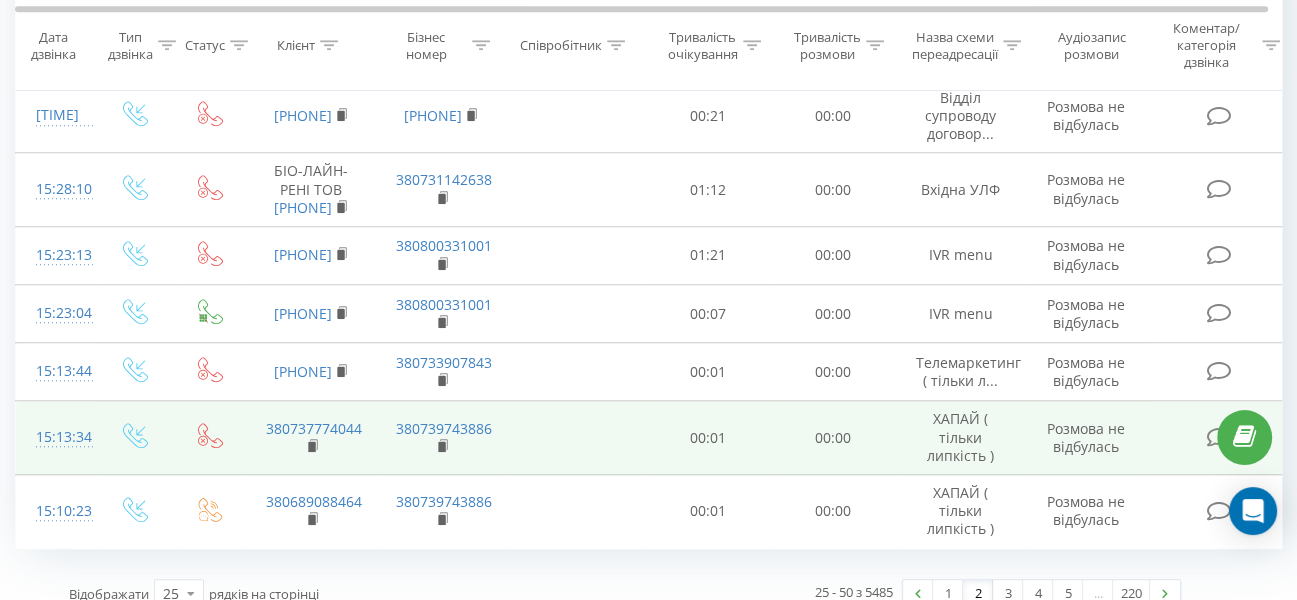 scroll, scrollTop: 1488, scrollLeft: 0, axis: vertical 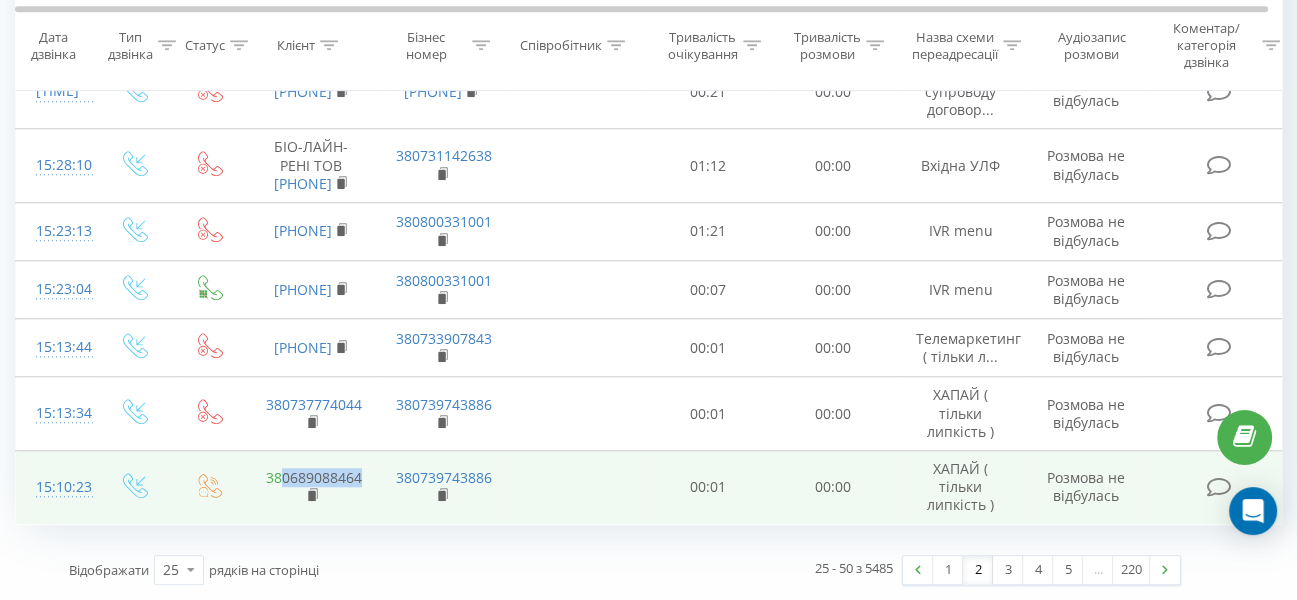 drag, startPoint x: 361, startPoint y: 479, endPoint x: 282, endPoint y: 471, distance: 79.40403 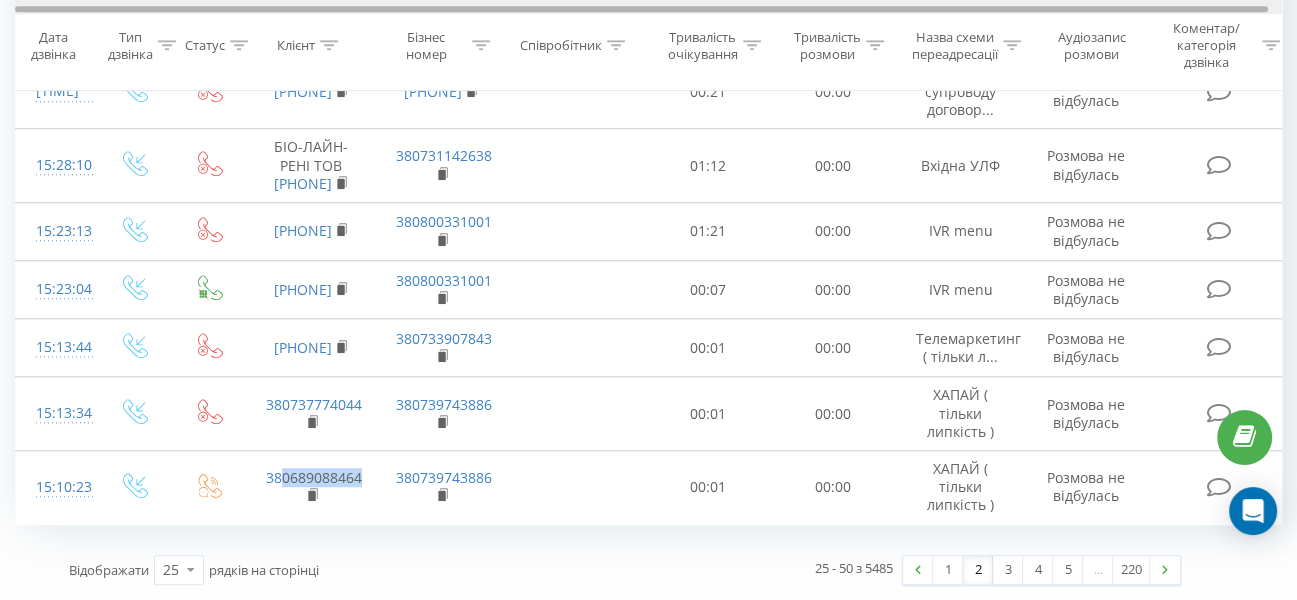 copy on "0689088464" 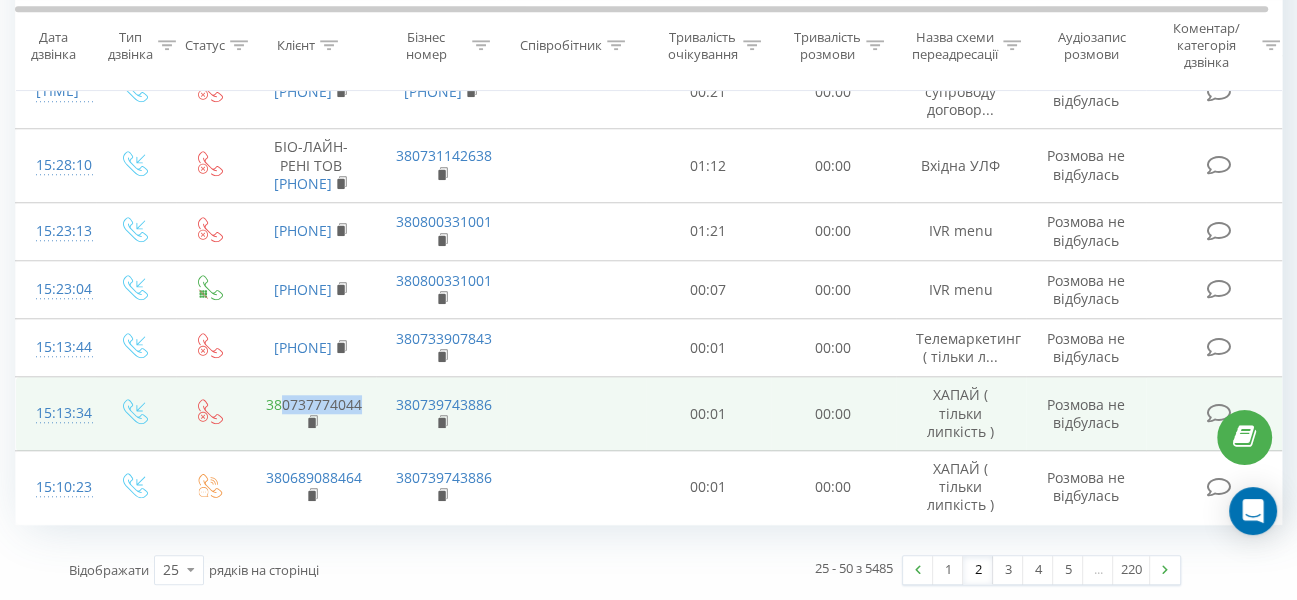 drag, startPoint x: 339, startPoint y: 404, endPoint x: 277, endPoint y: 413, distance: 62.649822 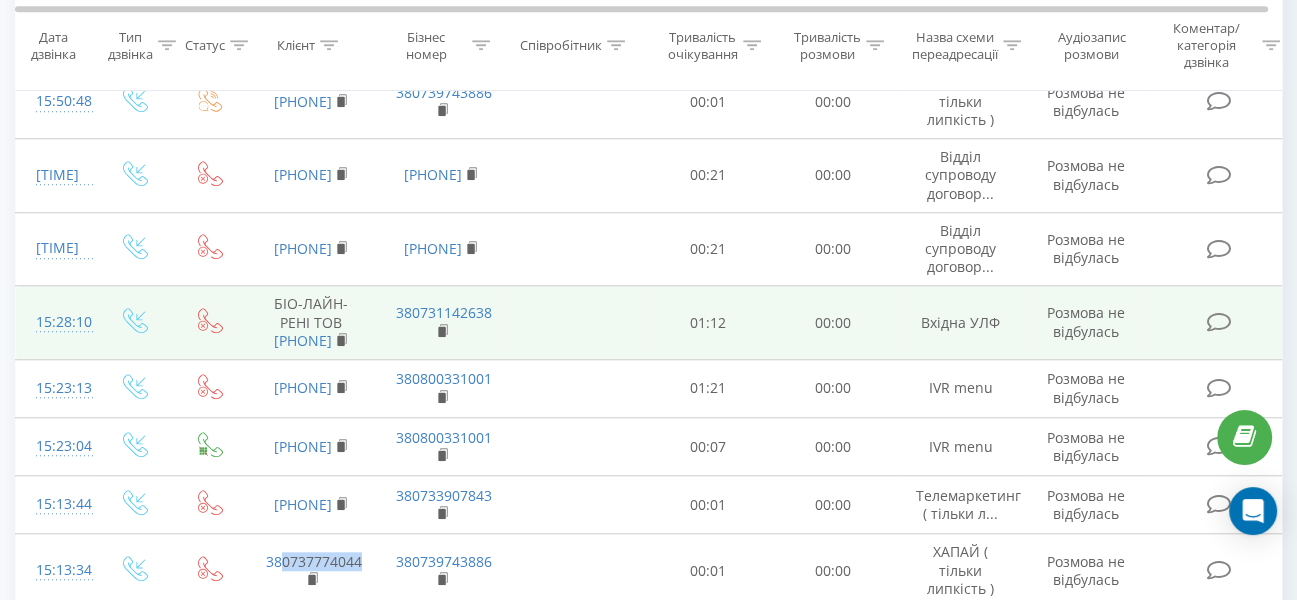 scroll, scrollTop: 1288, scrollLeft: 0, axis: vertical 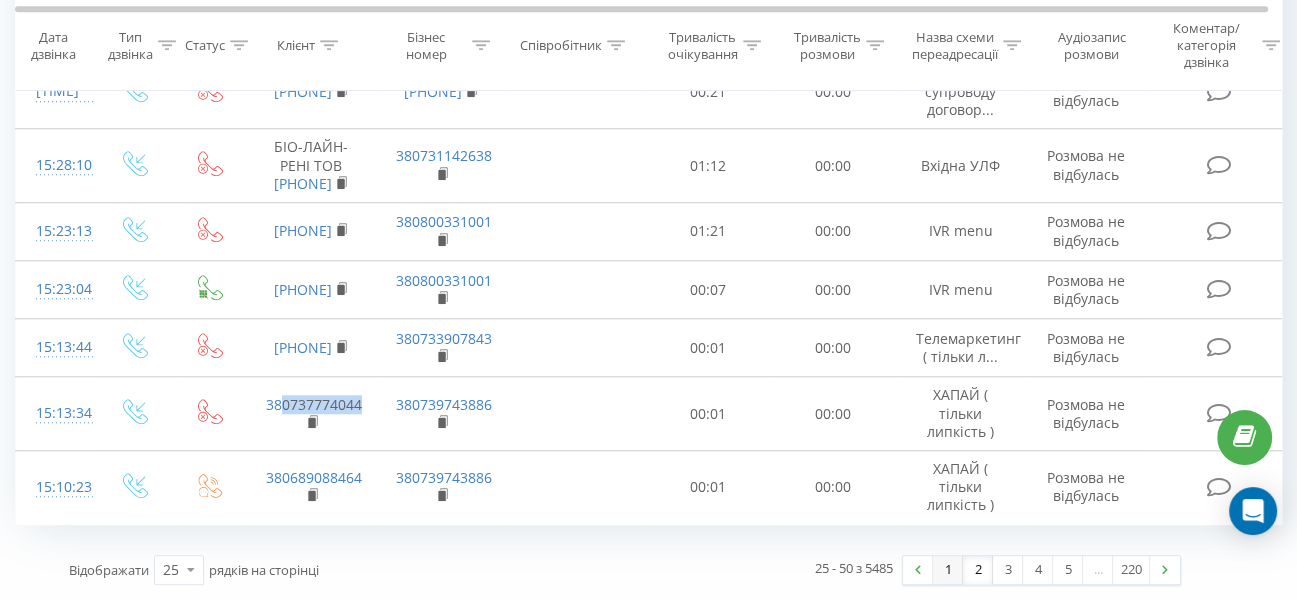 click on "1" at bounding box center (948, 570) 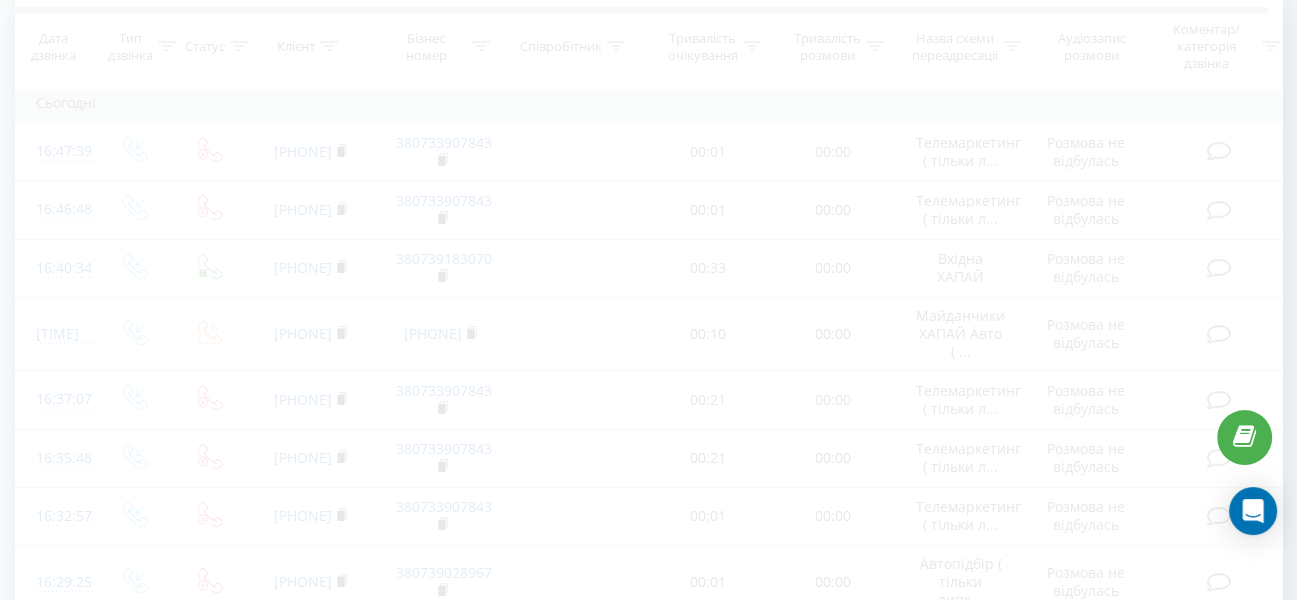 scroll, scrollTop: 132, scrollLeft: 0, axis: vertical 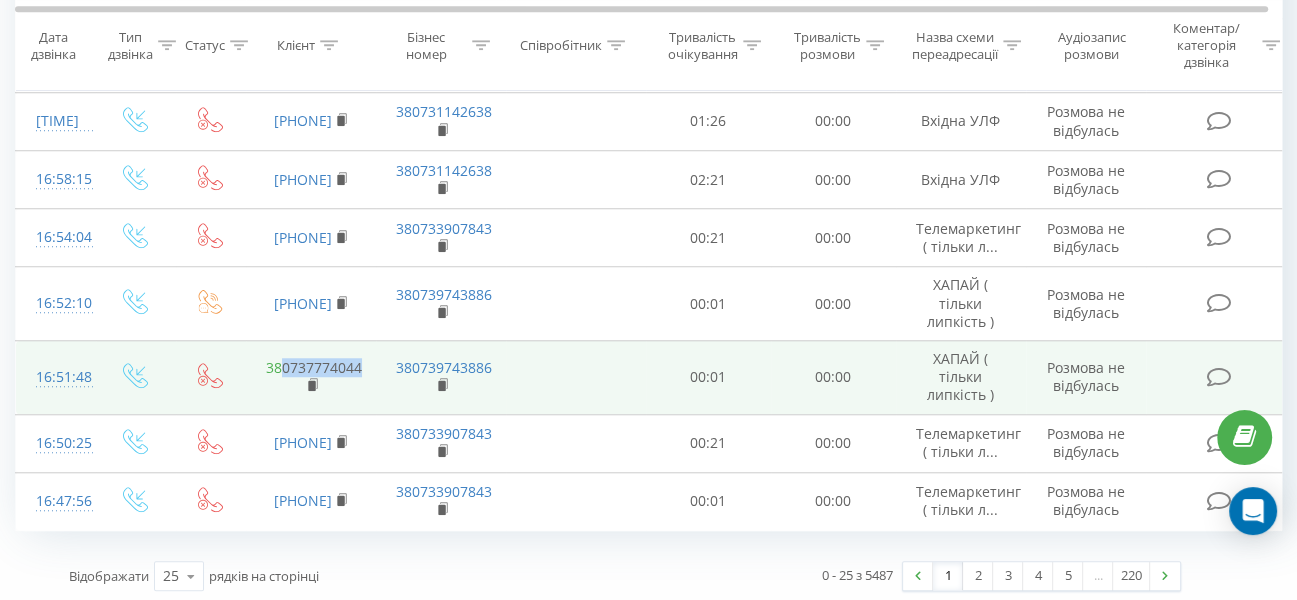 drag, startPoint x: 368, startPoint y: 367, endPoint x: 279, endPoint y: 366, distance: 89.005615 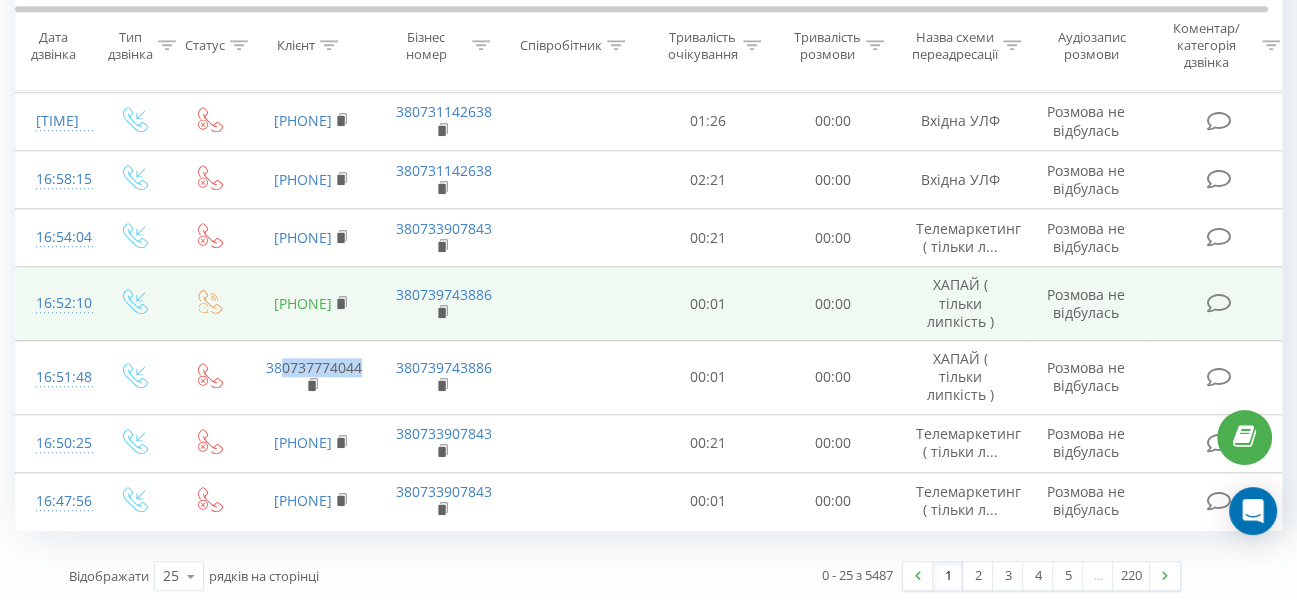 drag, startPoint x: 372, startPoint y: 288, endPoint x: 281, endPoint y: 287, distance: 91.00549 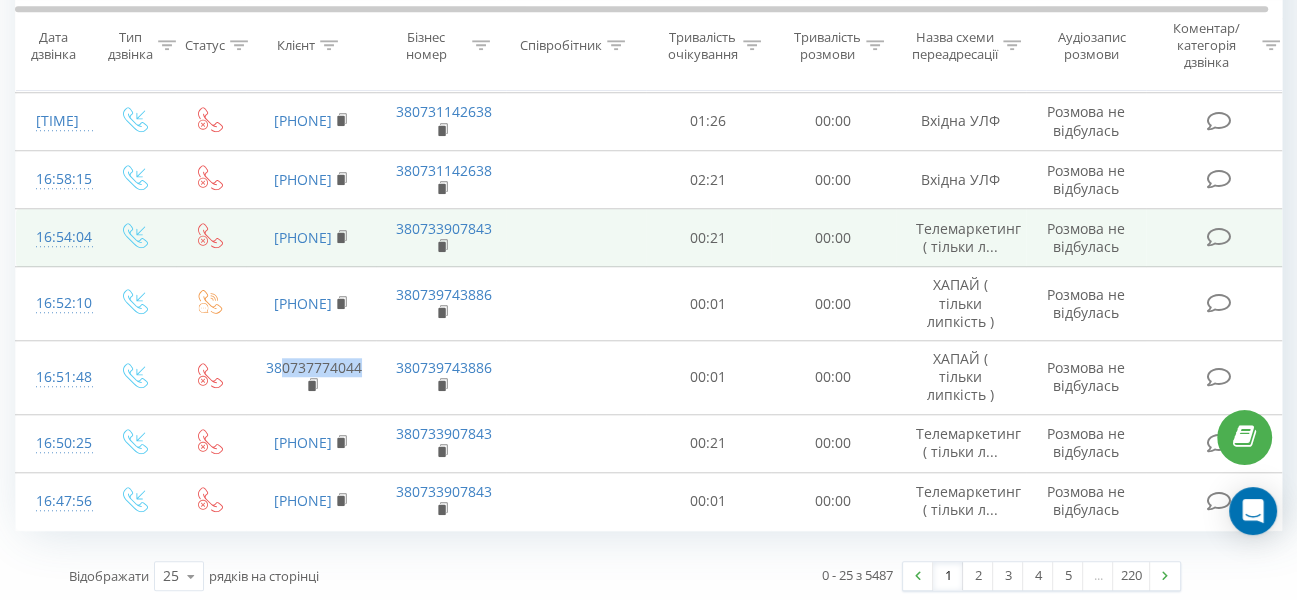 copy on "0509135695" 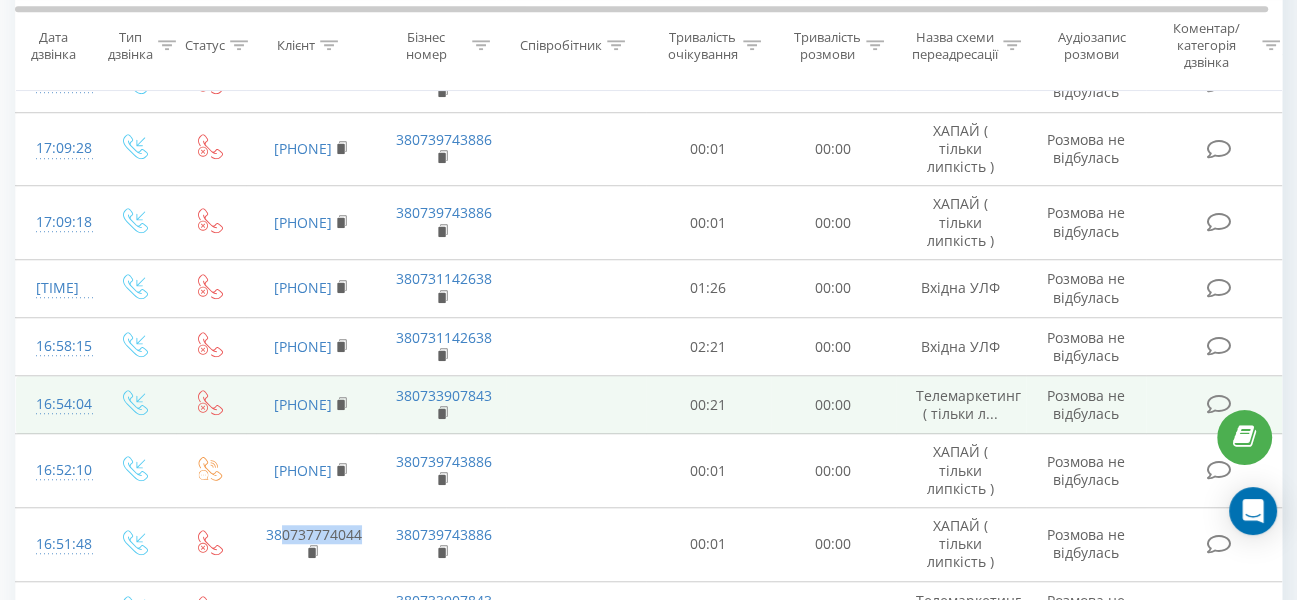 scroll, scrollTop: 1163, scrollLeft: 0, axis: vertical 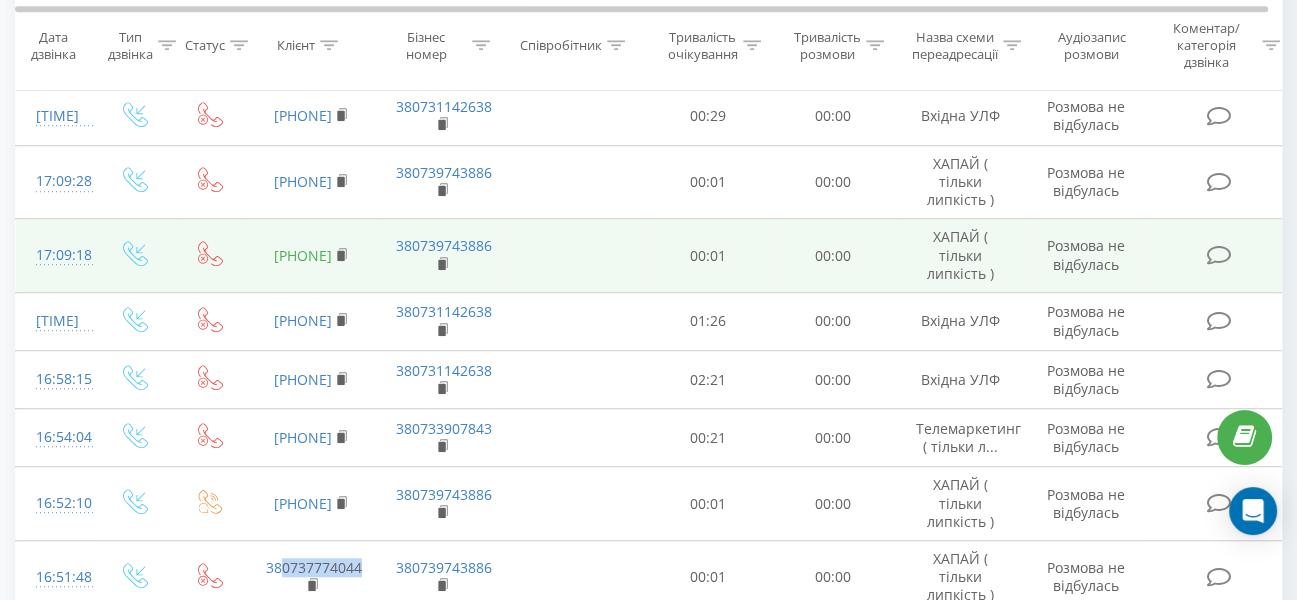 drag, startPoint x: 368, startPoint y: 242, endPoint x: 280, endPoint y: 250, distance: 88.362885 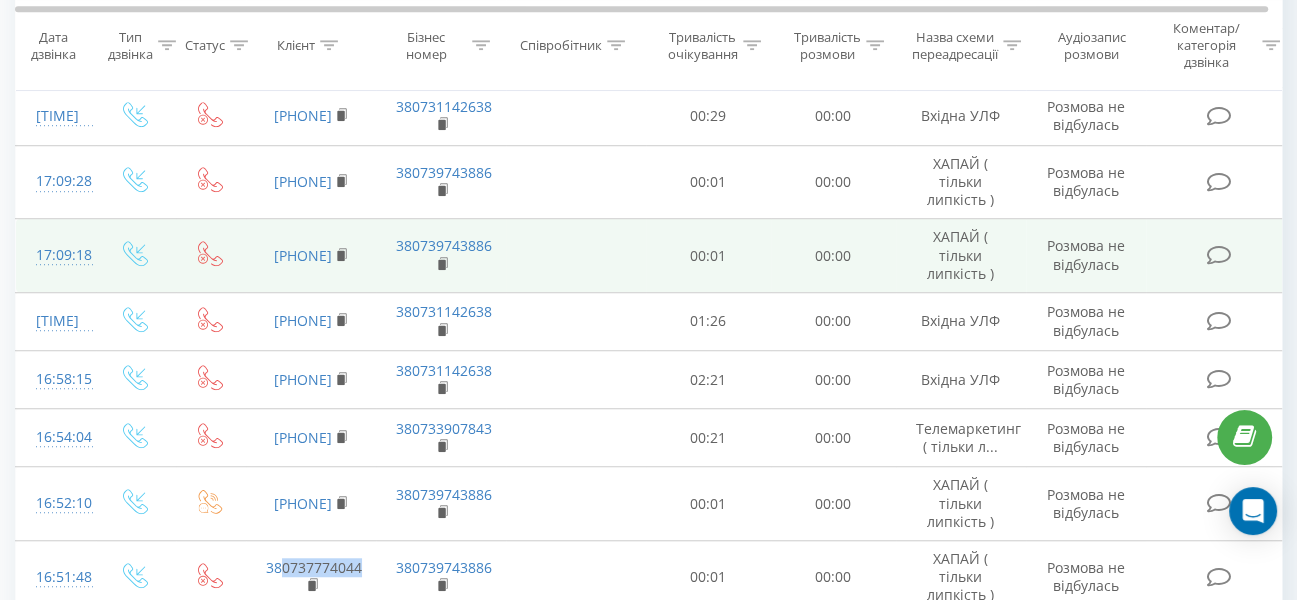 copy on "0971463755" 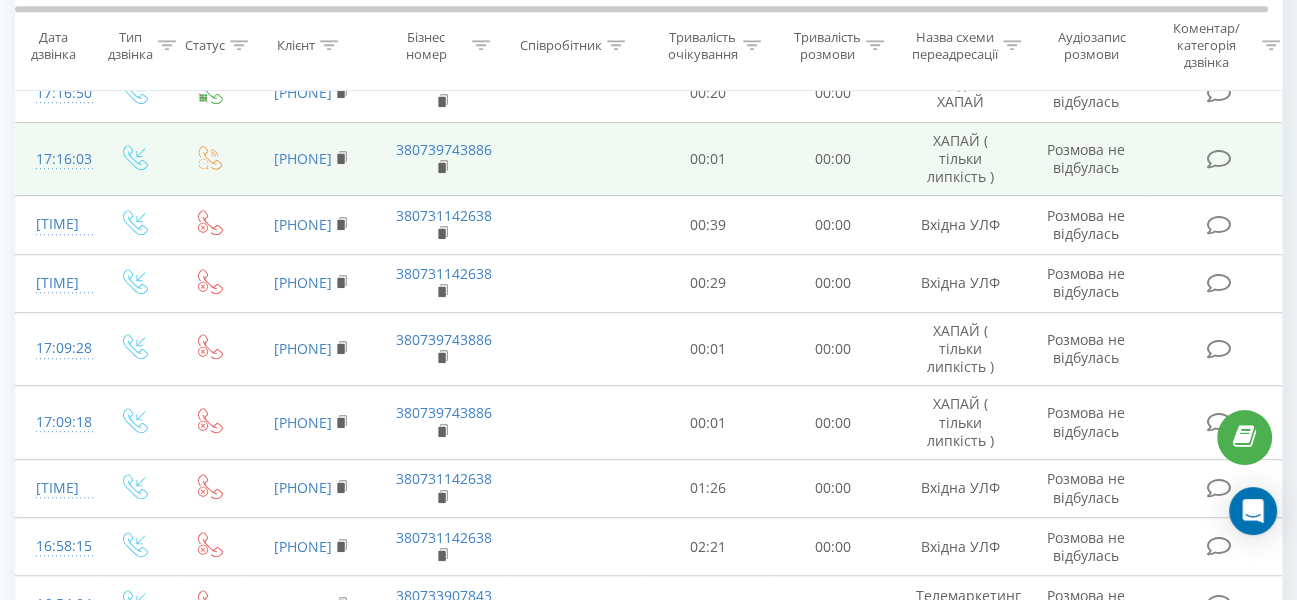scroll, scrollTop: 863, scrollLeft: 0, axis: vertical 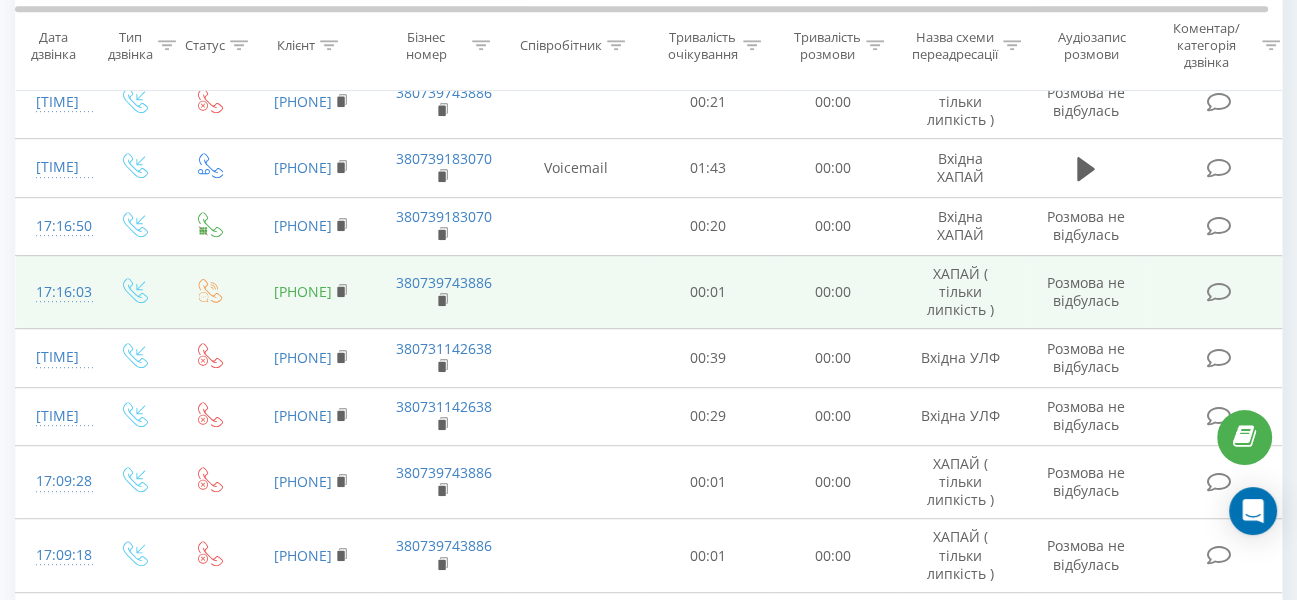 drag, startPoint x: 370, startPoint y: 279, endPoint x: 284, endPoint y: 282, distance: 86.05231 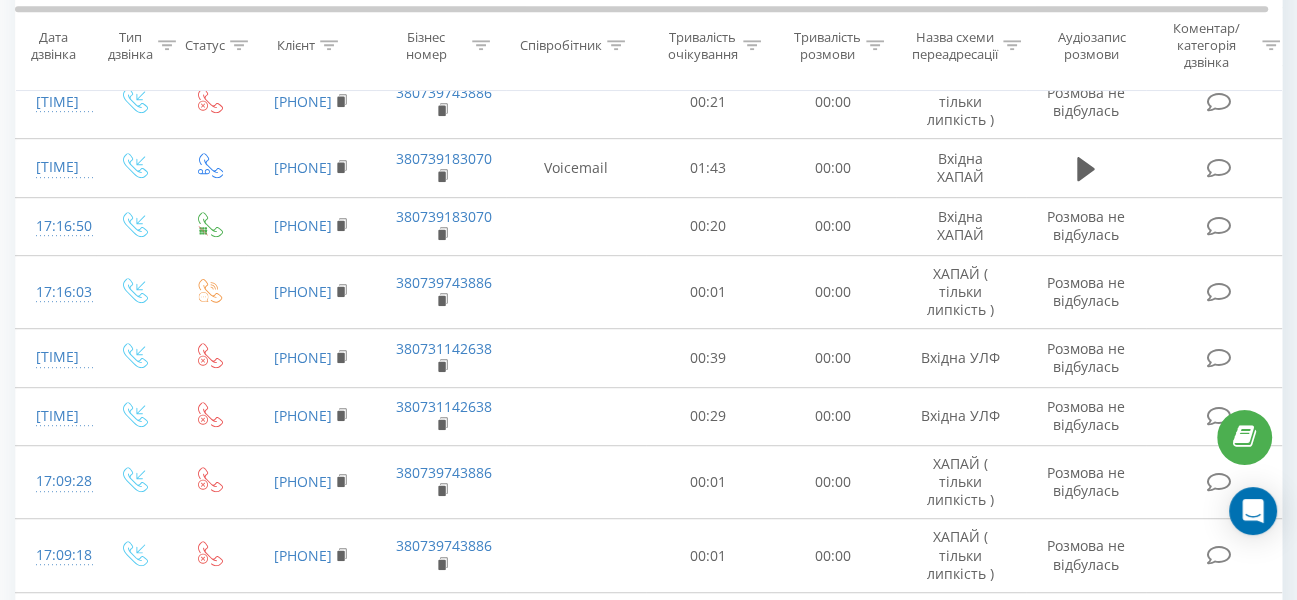 copy on "0937065567" 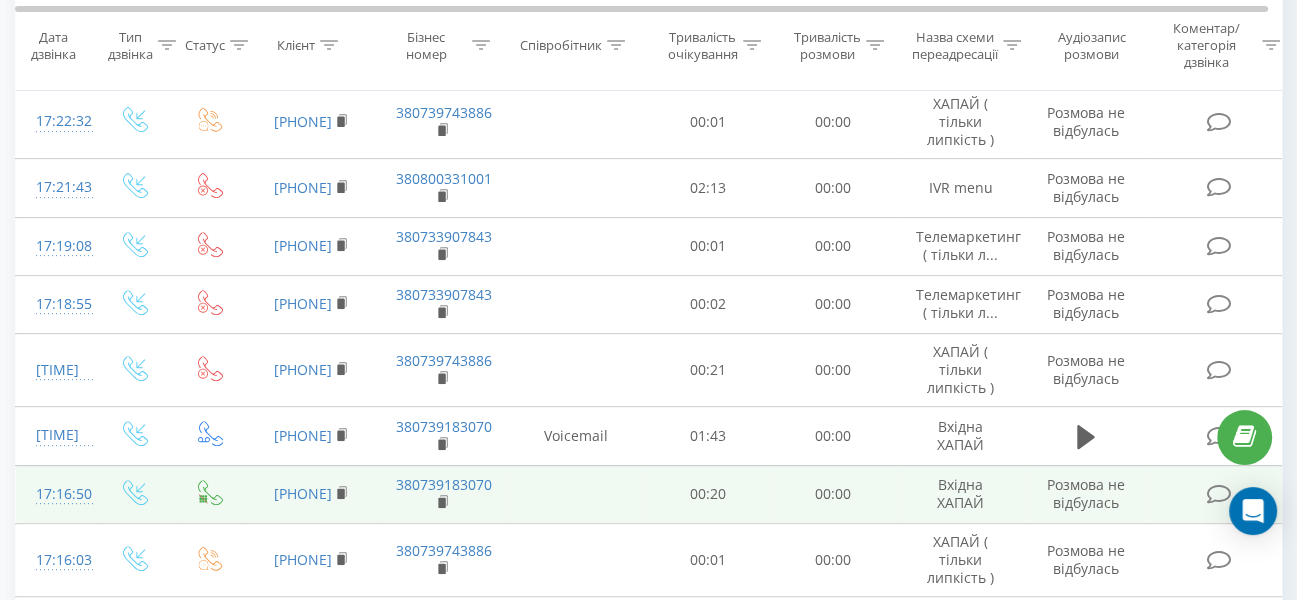 scroll, scrollTop: 563, scrollLeft: 0, axis: vertical 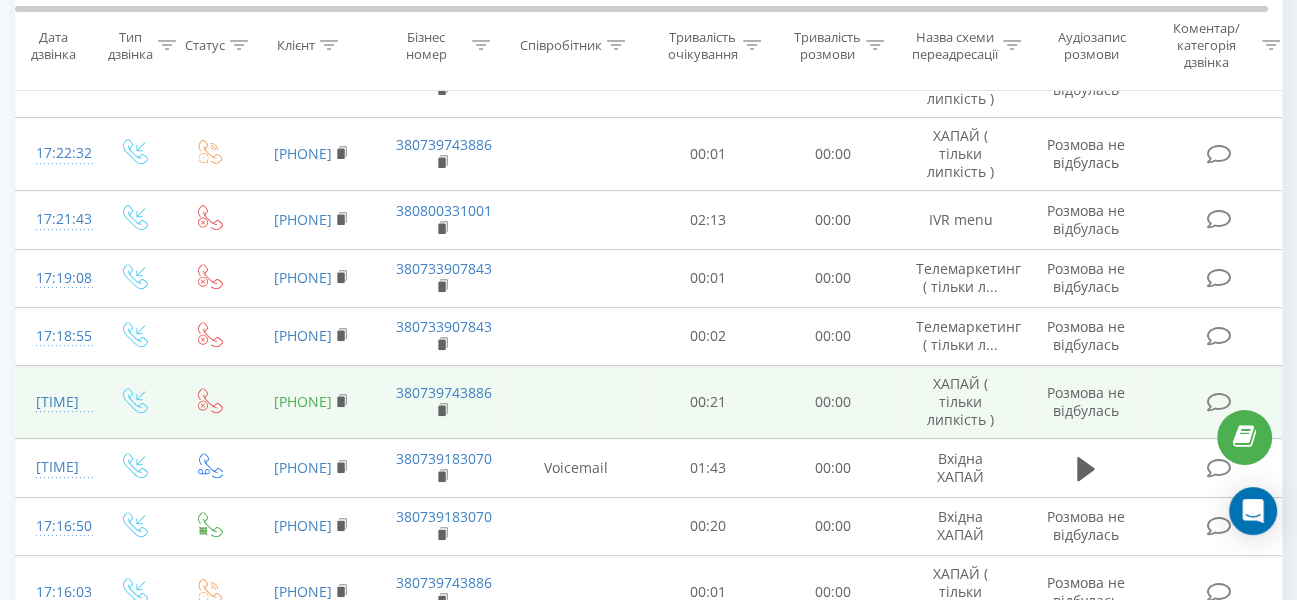 drag, startPoint x: 348, startPoint y: 395, endPoint x: 280, endPoint y: 394, distance: 68.007355 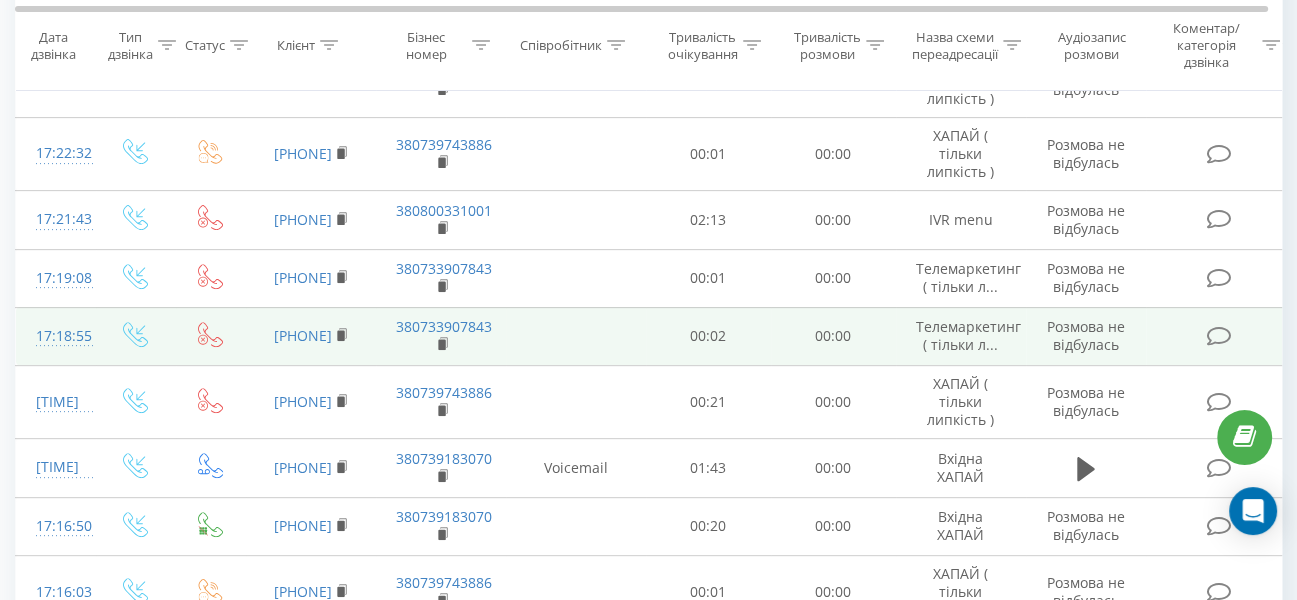 copy on "0680392986" 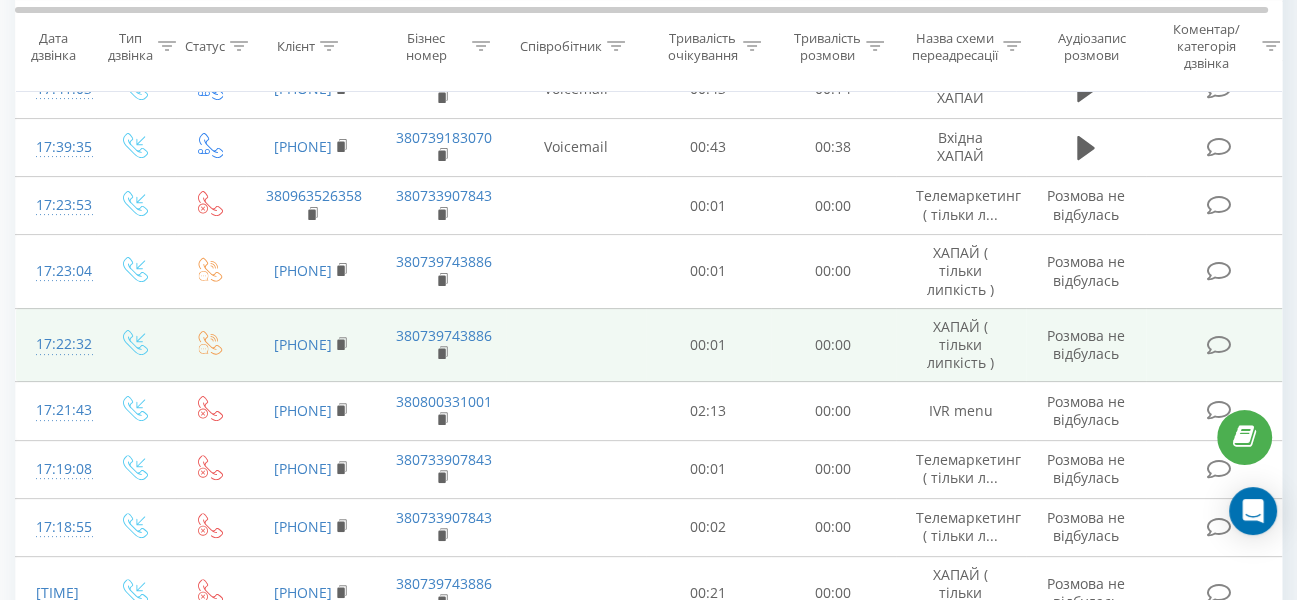 scroll, scrollTop: 363, scrollLeft: 0, axis: vertical 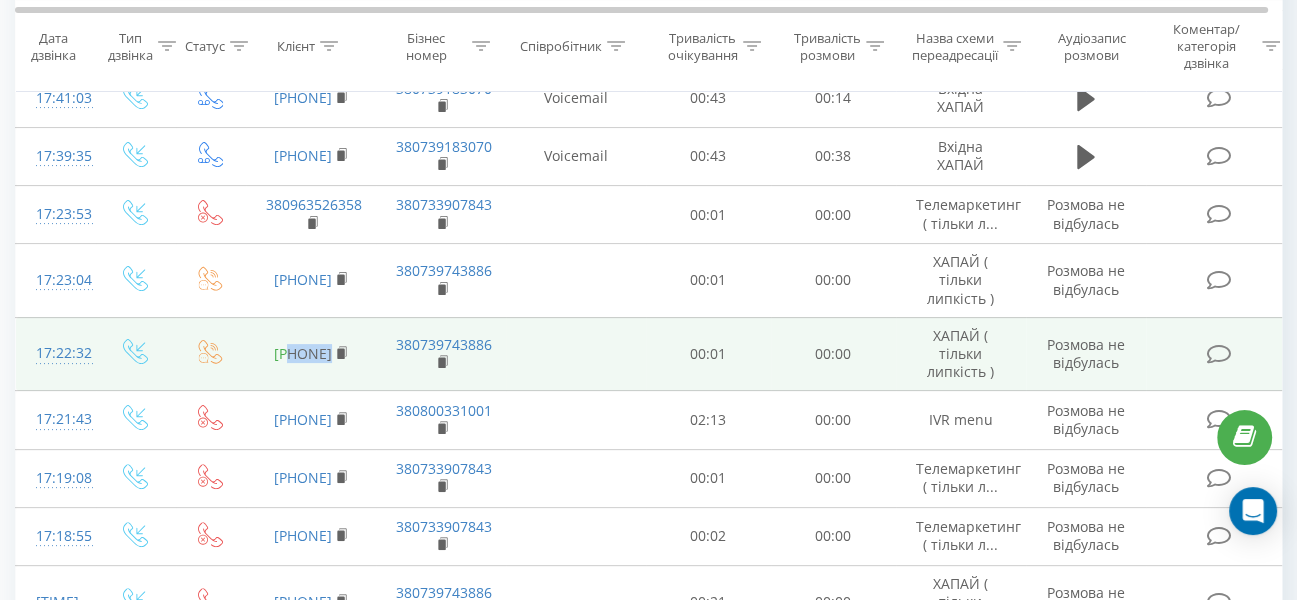 drag, startPoint x: 377, startPoint y: 337, endPoint x: 287, endPoint y: 342, distance: 90.13878 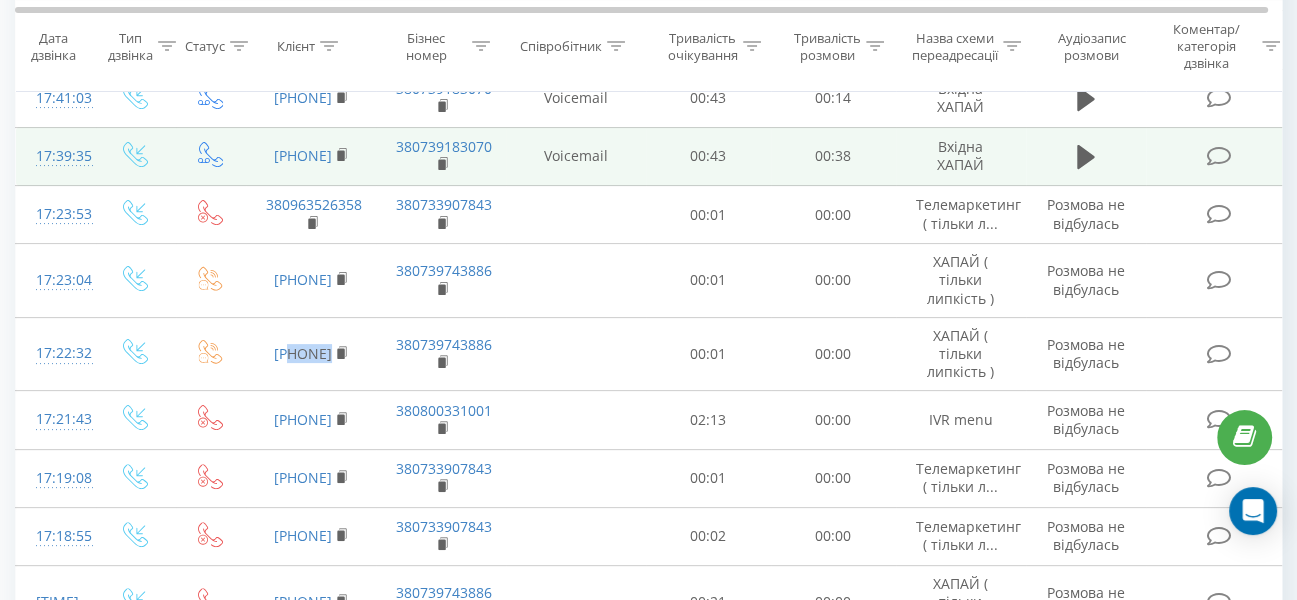 copy on "[PHONE]" 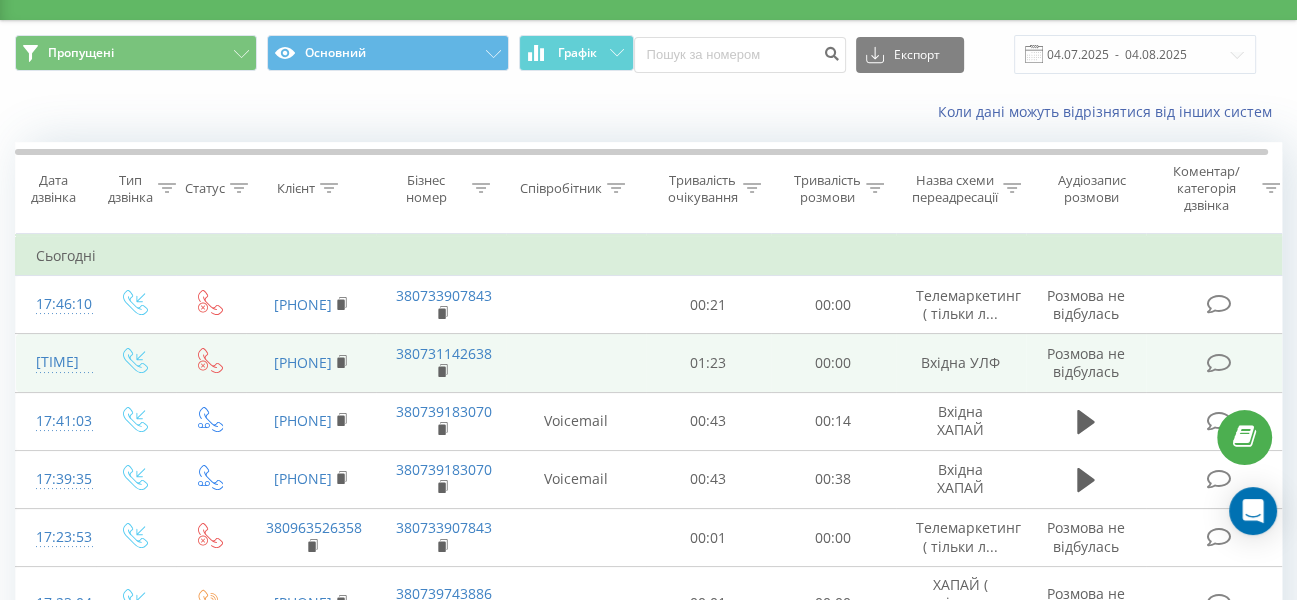 scroll, scrollTop: 0, scrollLeft: 0, axis: both 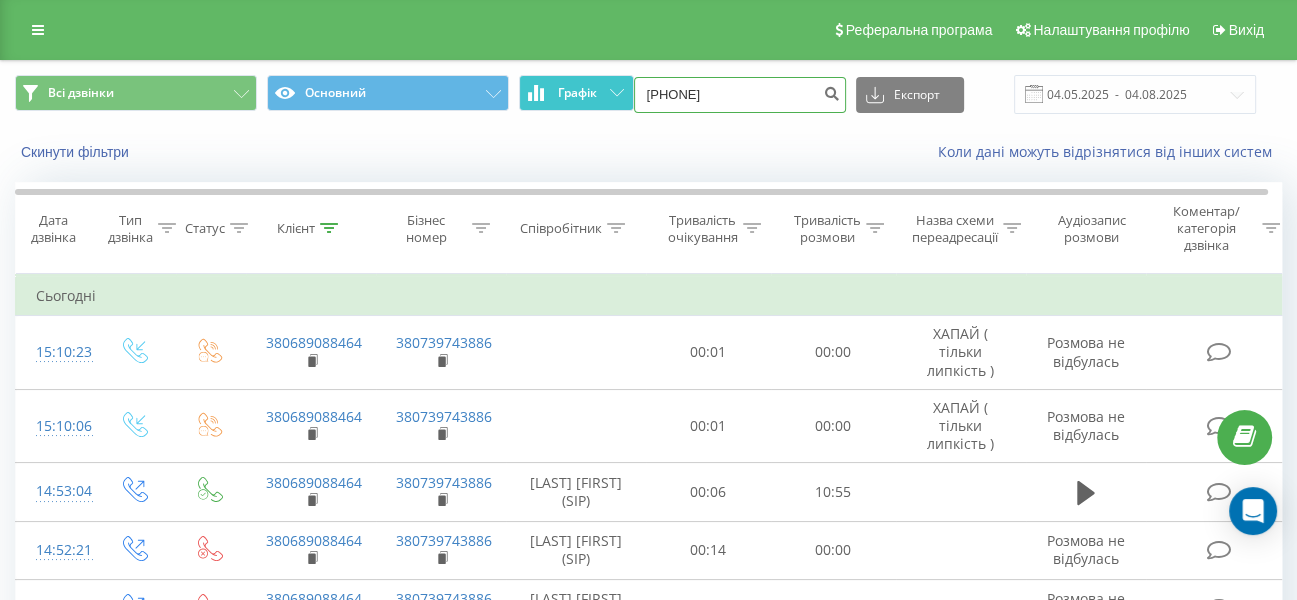 drag, startPoint x: 784, startPoint y: 90, endPoint x: 572, endPoint y: 101, distance: 212.28519 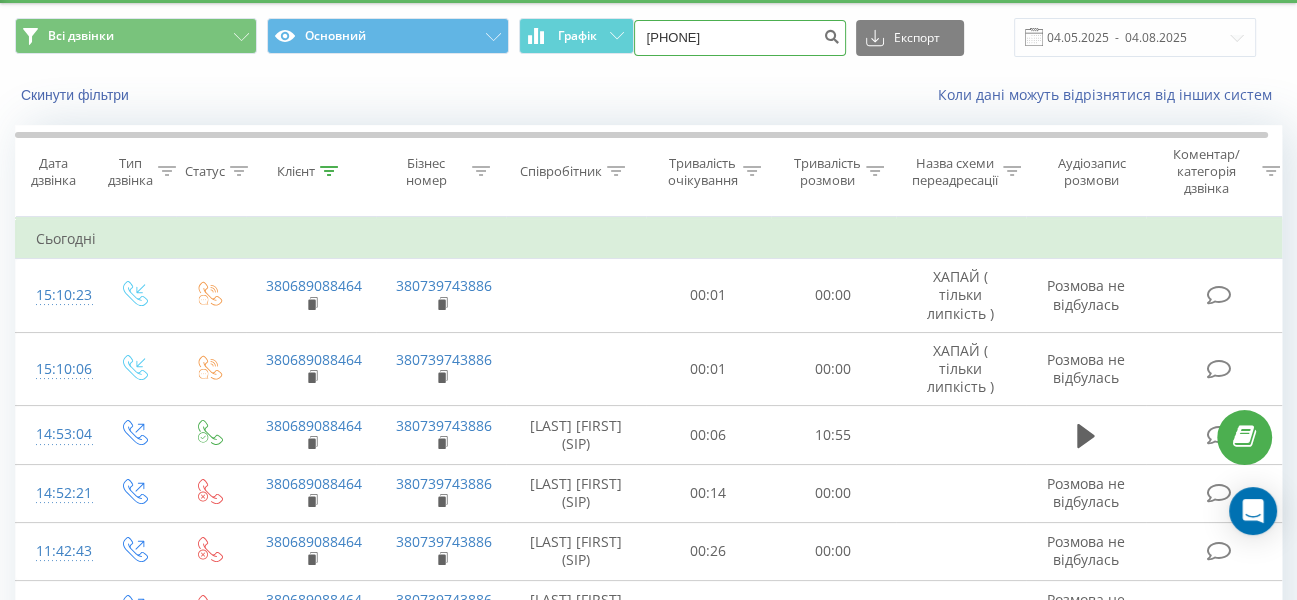 scroll, scrollTop: 0, scrollLeft: 0, axis: both 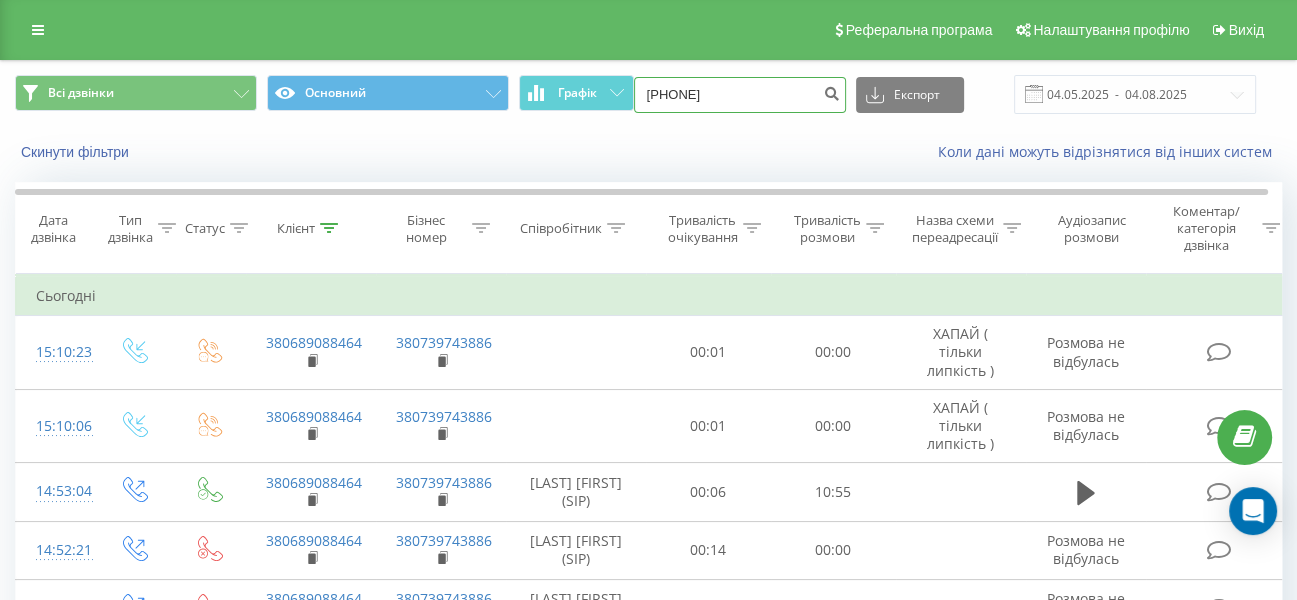 paste on "73777404" 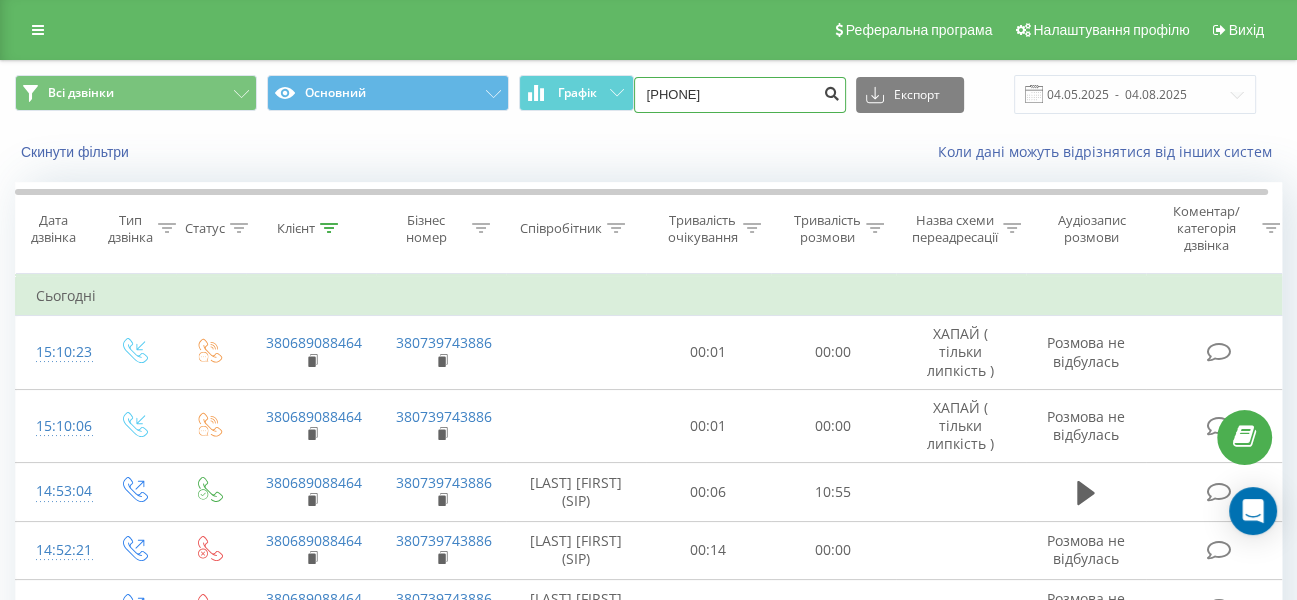 type on "[PHONE]" 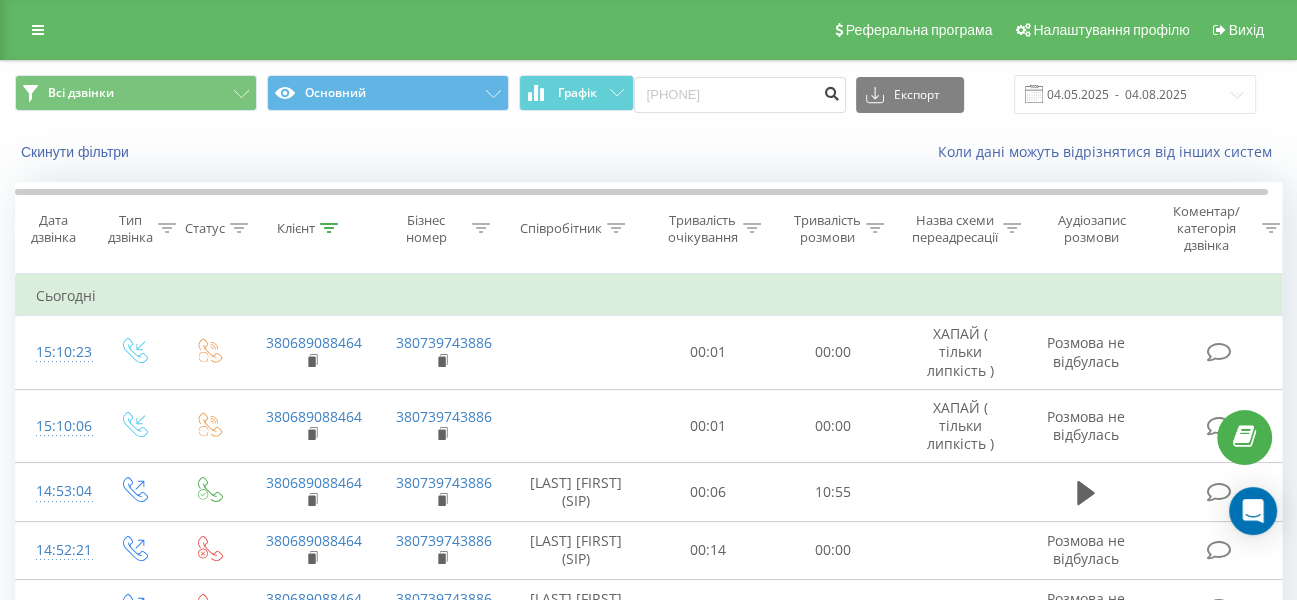 click at bounding box center (832, 91) 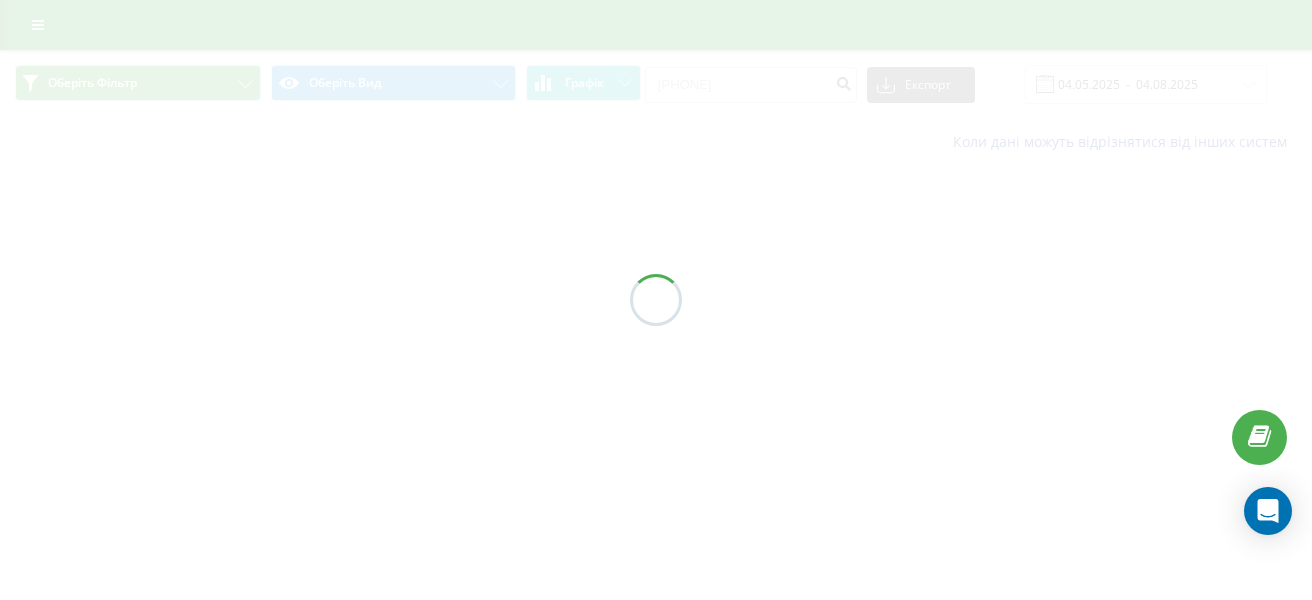 scroll, scrollTop: 0, scrollLeft: 0, axis: both 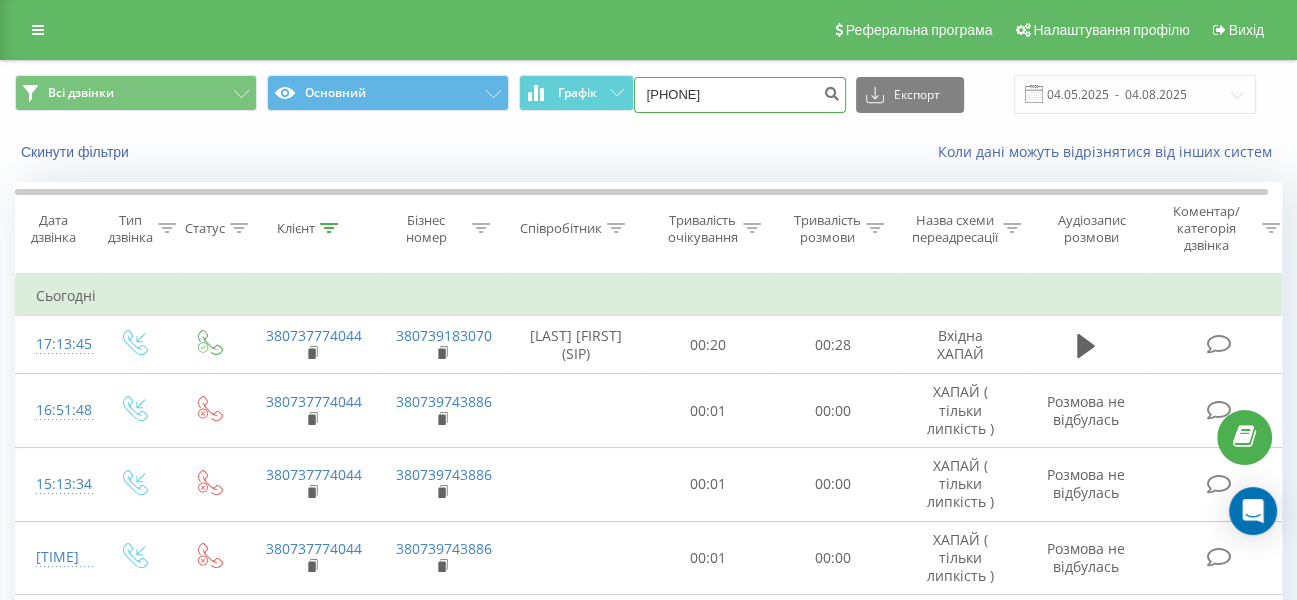 drag, startPoint x: 787, startPoint y: 89, endPoint x: 637, endPoint y: 90, distance: 150.00333 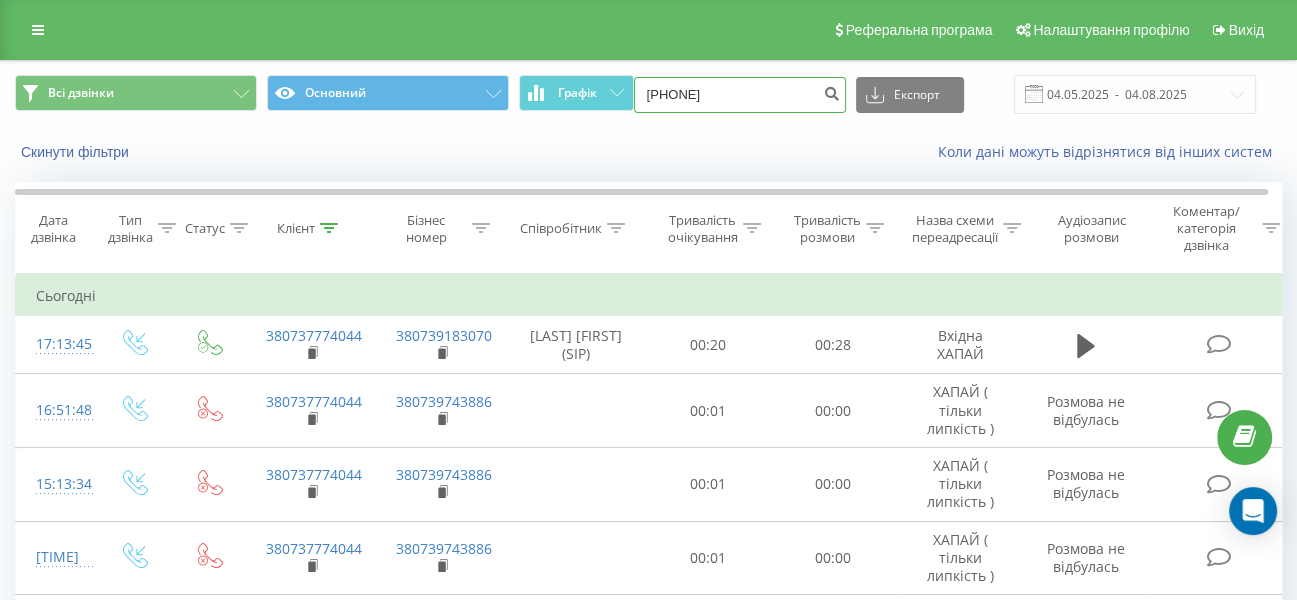 type on "0975853310" 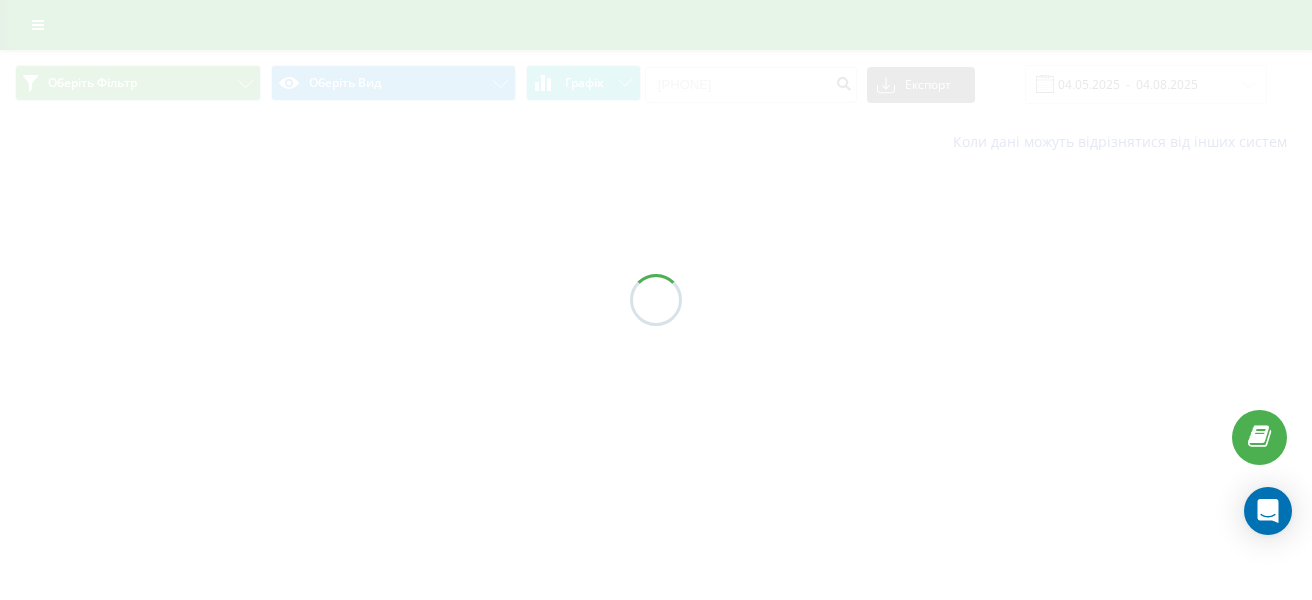 scroll, scrollTop: 0, scrollLeft: 0, axis: both 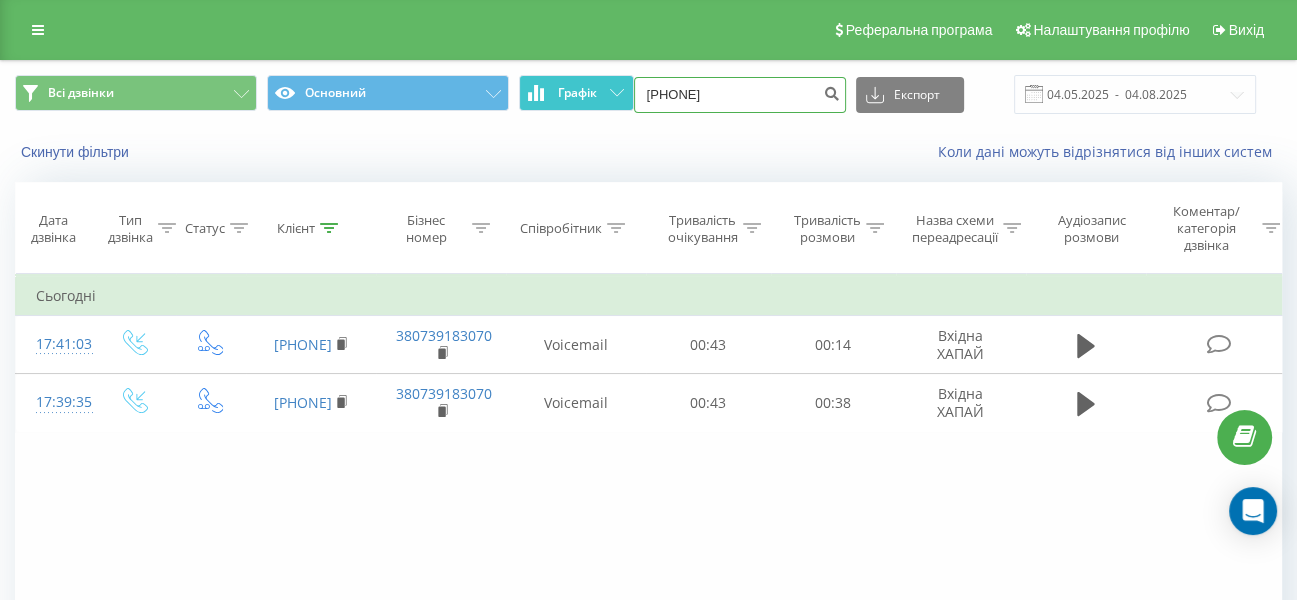 drag, startPoint x: 746, startPoint y: 99, endPoint x: 627, endPoint y: 103, distance: 119.06721 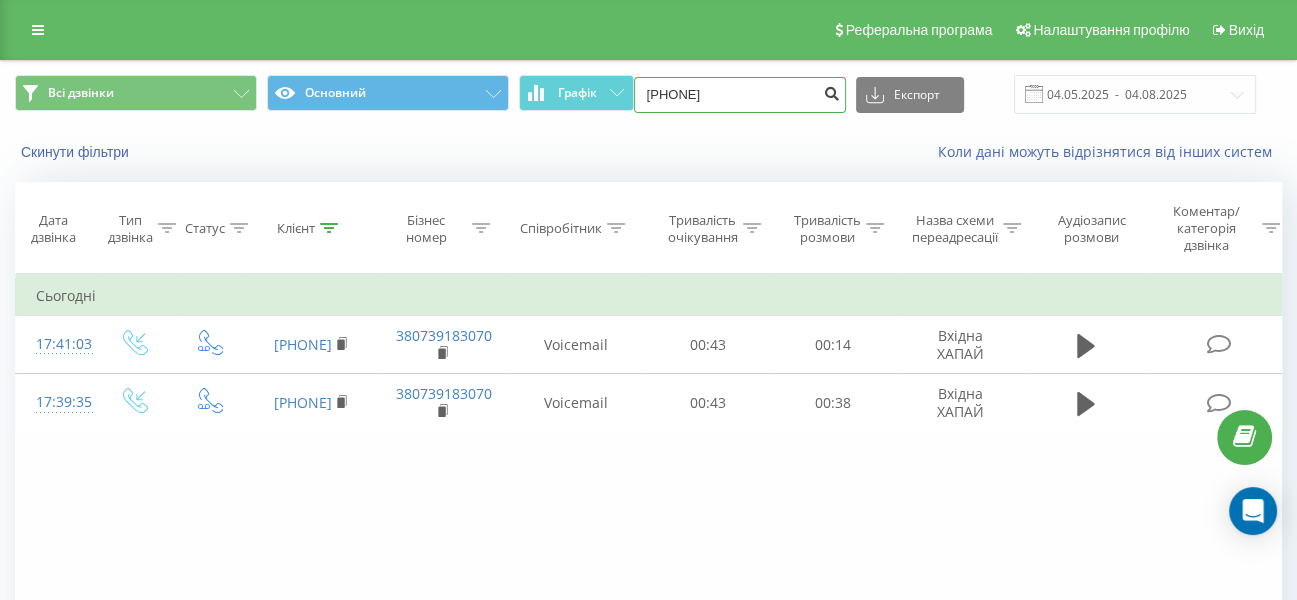 type on "[PHONE]" 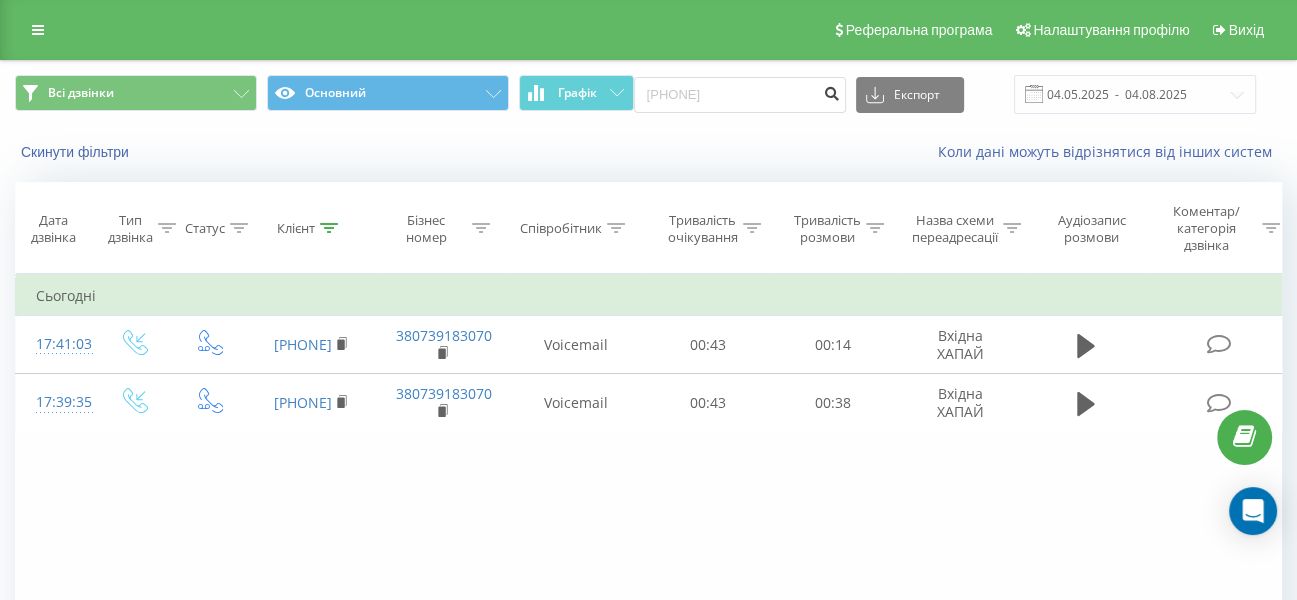 click at bounding box center [832, 91] 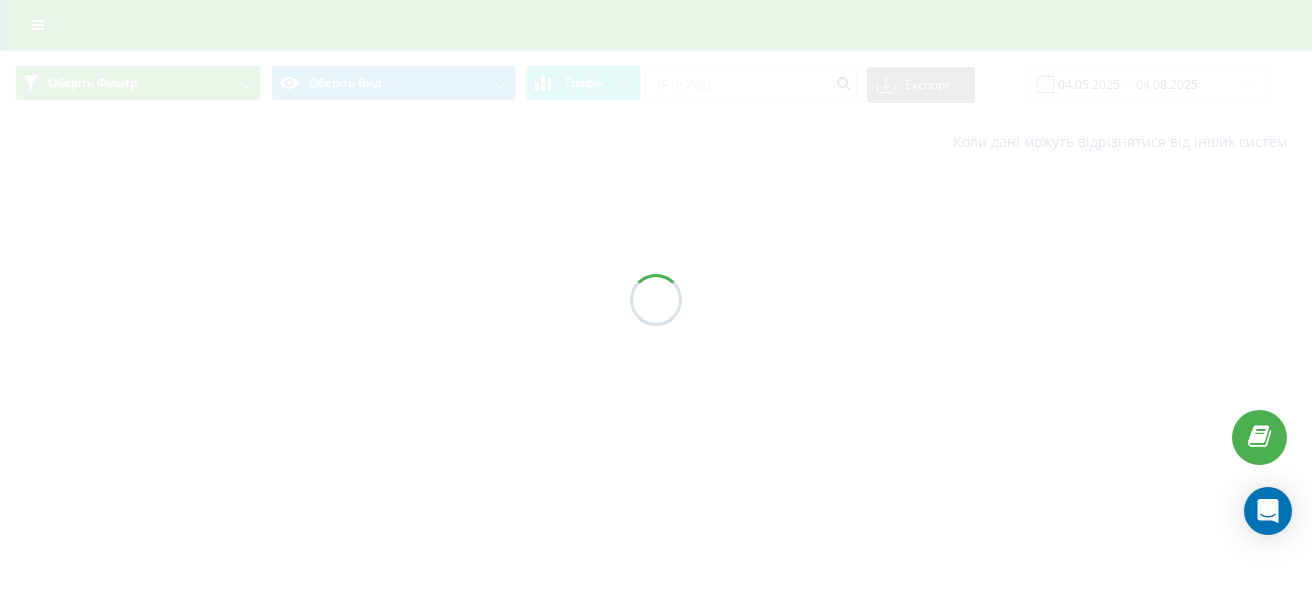 scroll, scrollTop: 0, scrollLeft: 0, axis: both 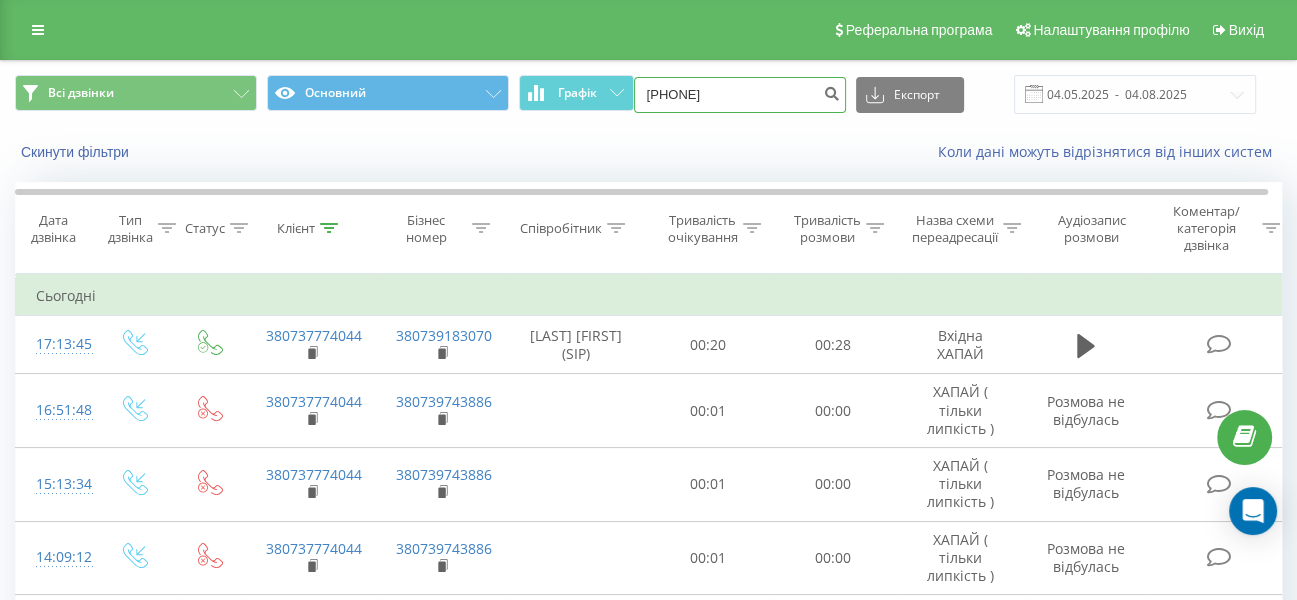 drag, startPoint x: 752, startPoint y: 101, endPoint x: 672, endPoint y: 108, distance: 80.305664 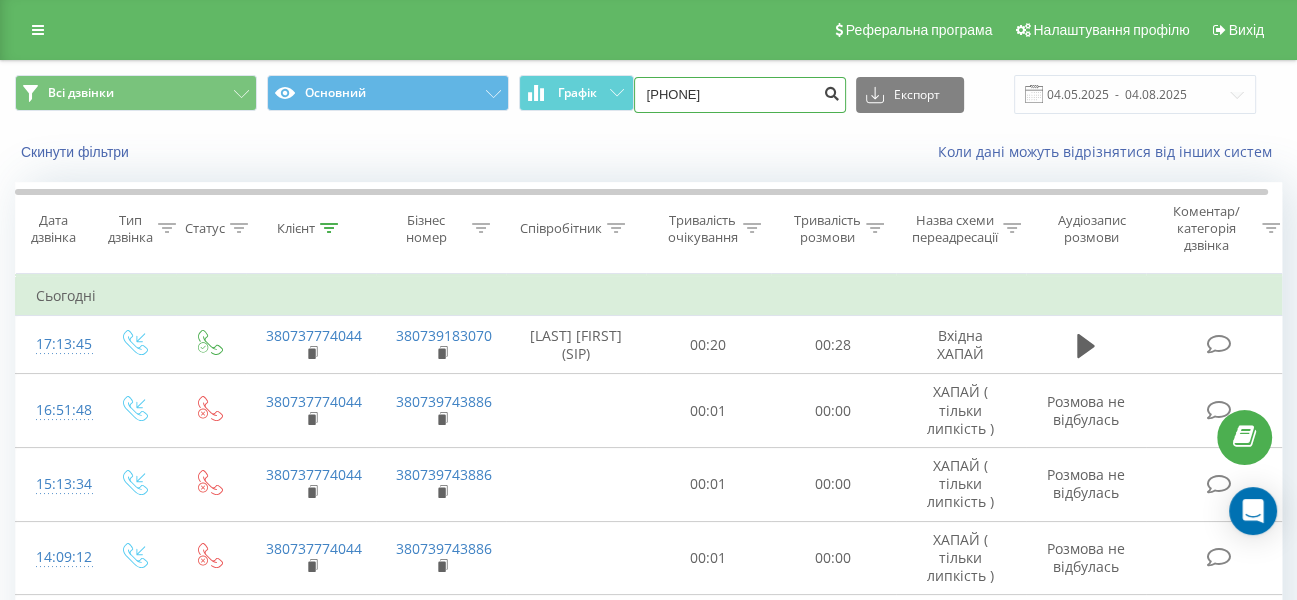 type on "[PHONE]" 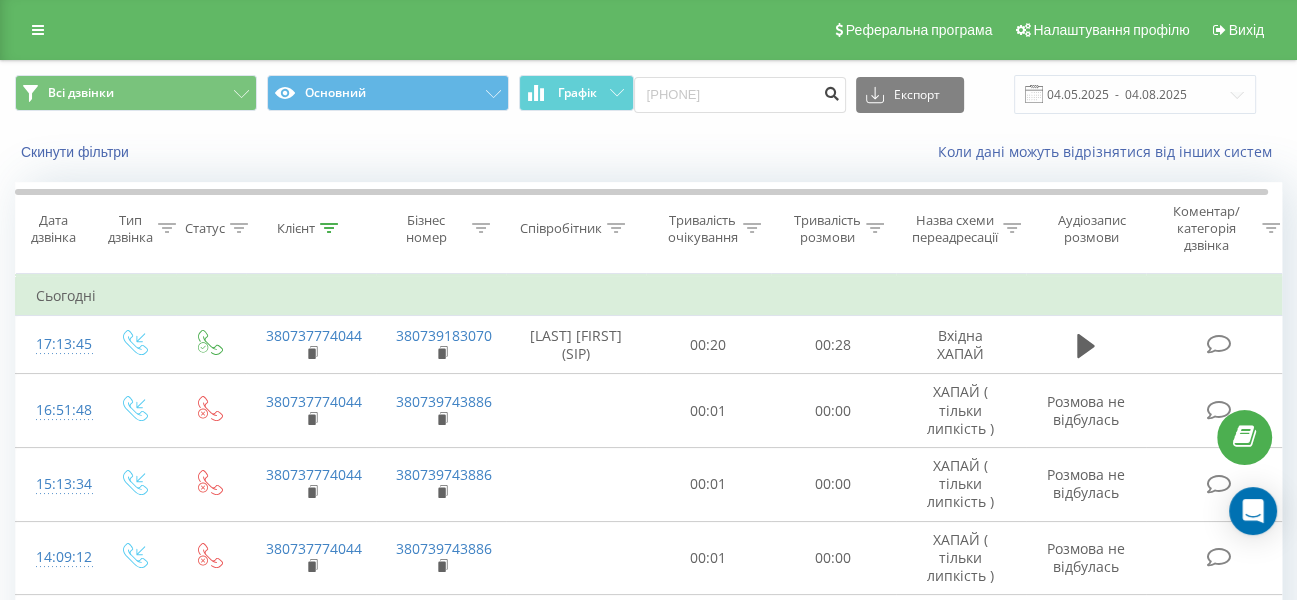 click at bounding box center [832, 91] 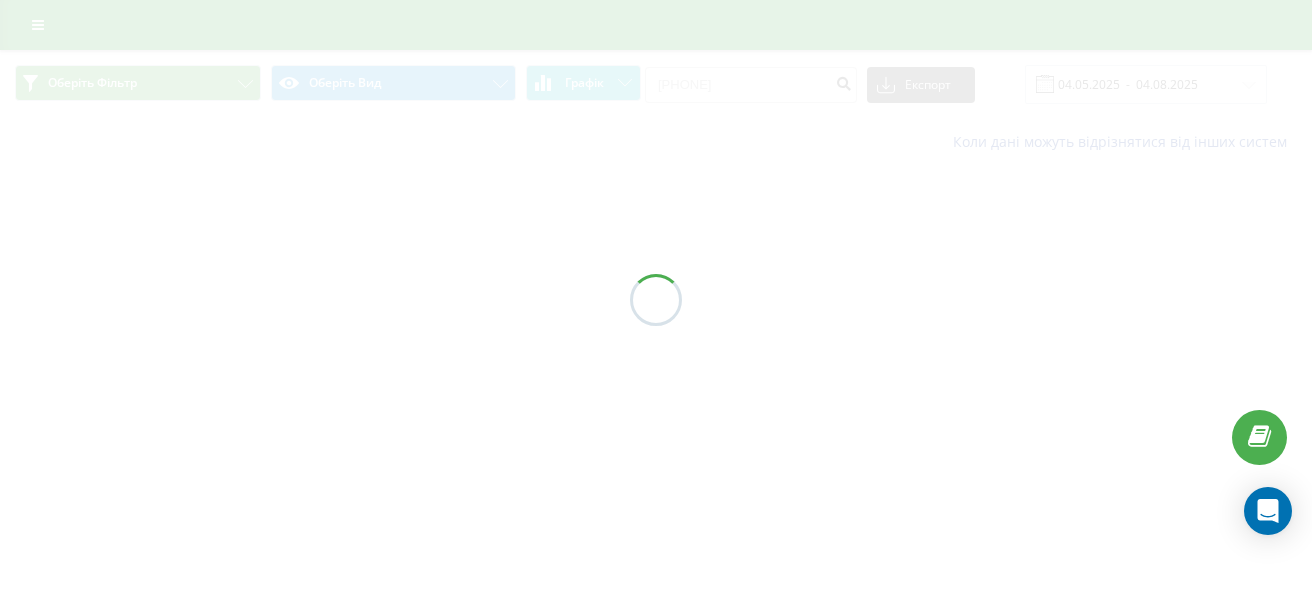 scroll, scrollTop: 0, scrollLeft: 0, axis: both 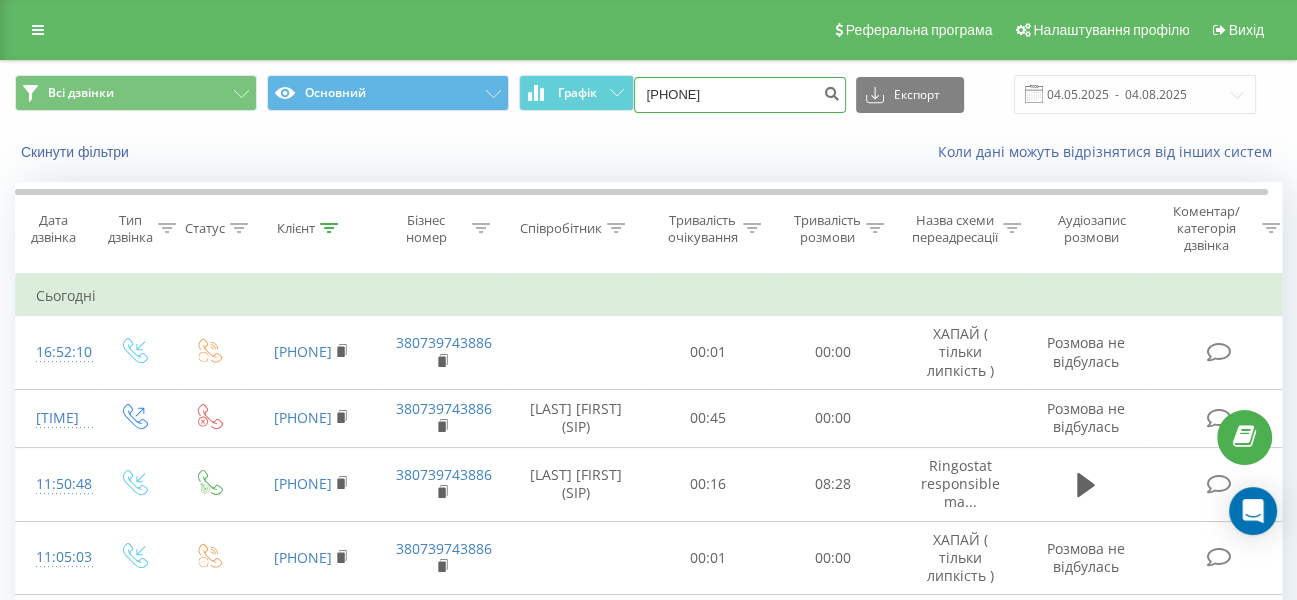 drag, startPoint x: 784, startPoint y: 103, endPoint x: 584, endPoint y: 133, distance: 202.23749 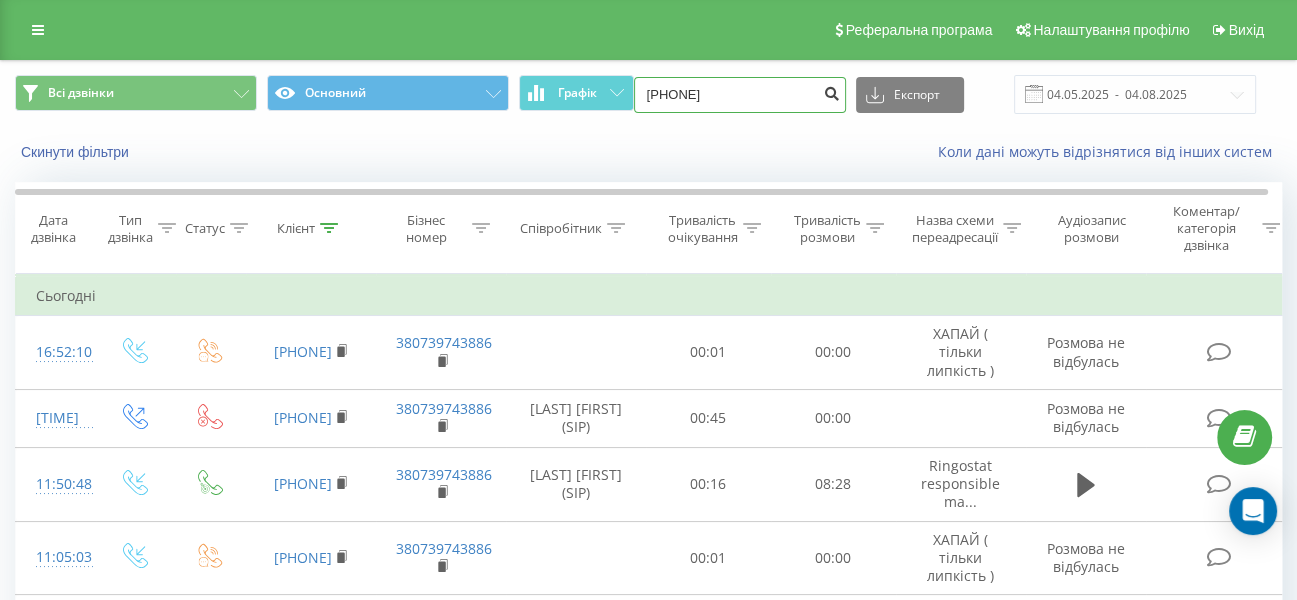 type on "[PHONE]" 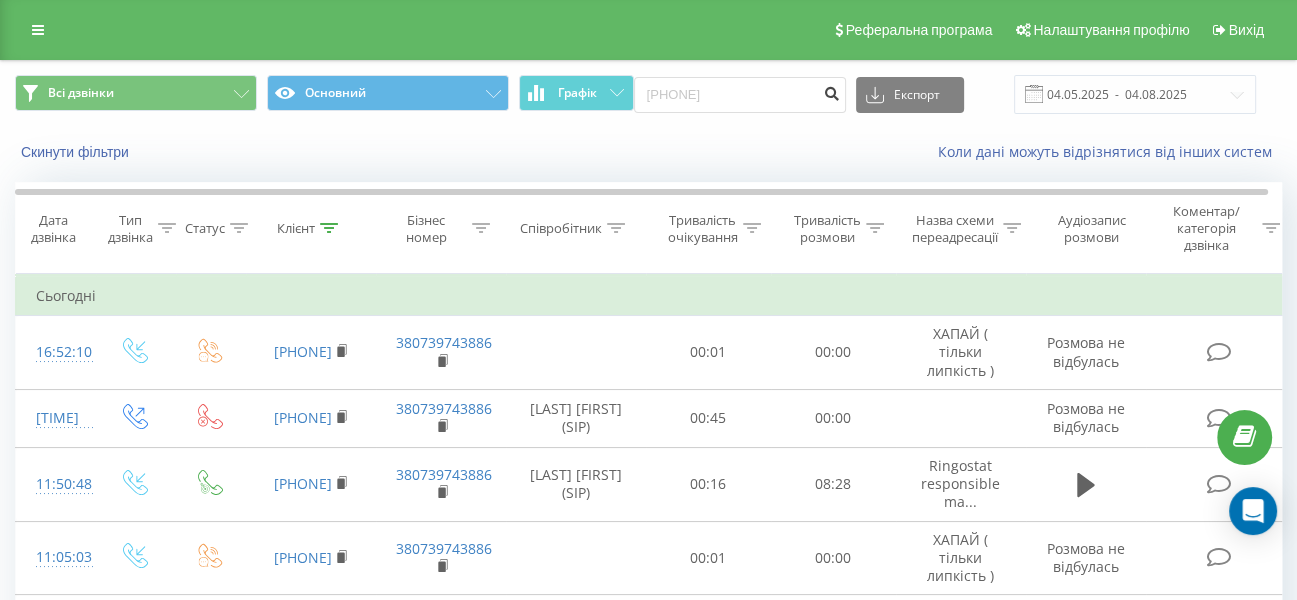 click at bounding box center [832, 95] 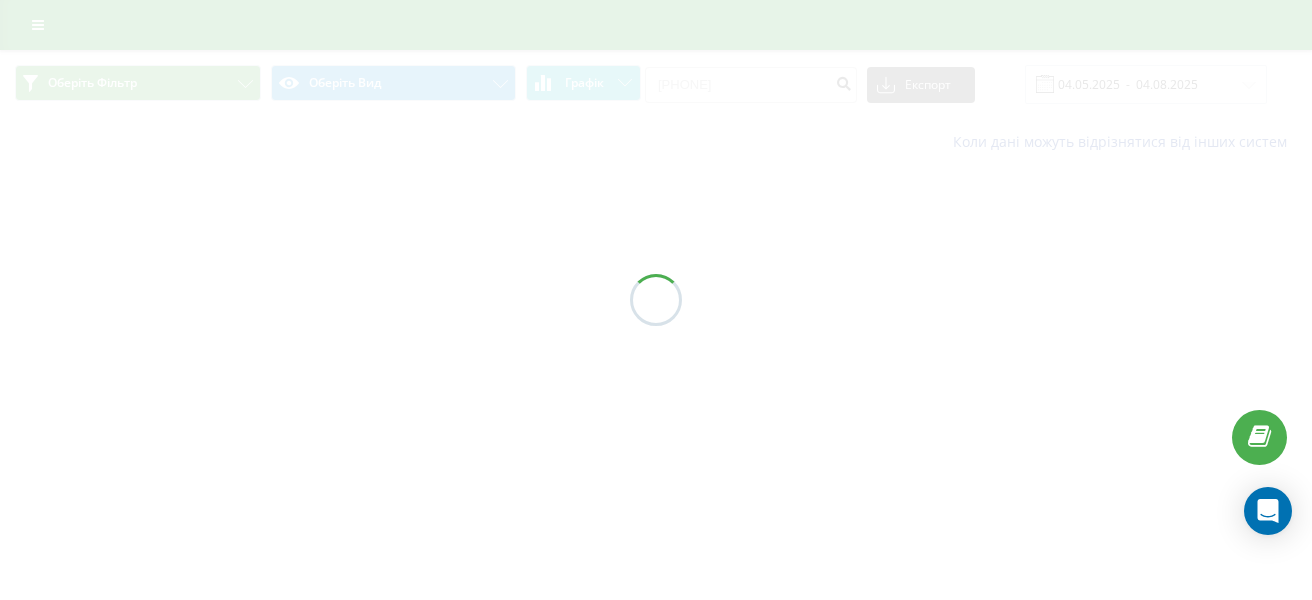 scroll, scrollTop: 0, scrollLeft: 0, axis: both 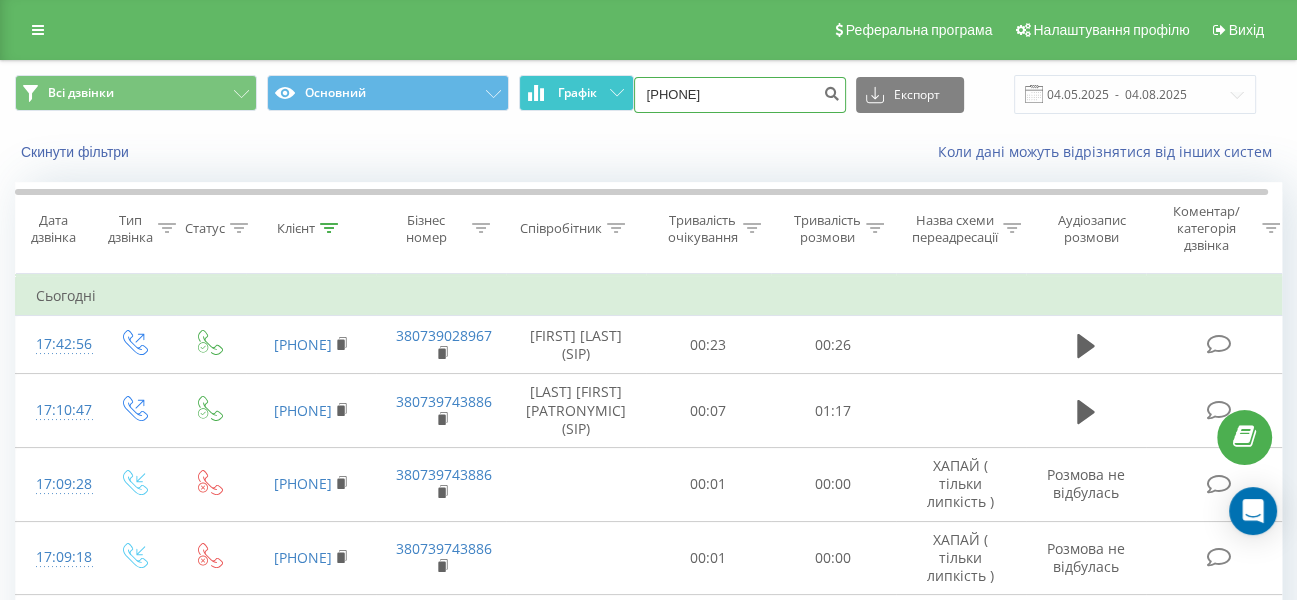 drag, startPoint x: 694, startPoint y: 99, endPoint x: 630, endPoint y: 98, distance: 64.00781 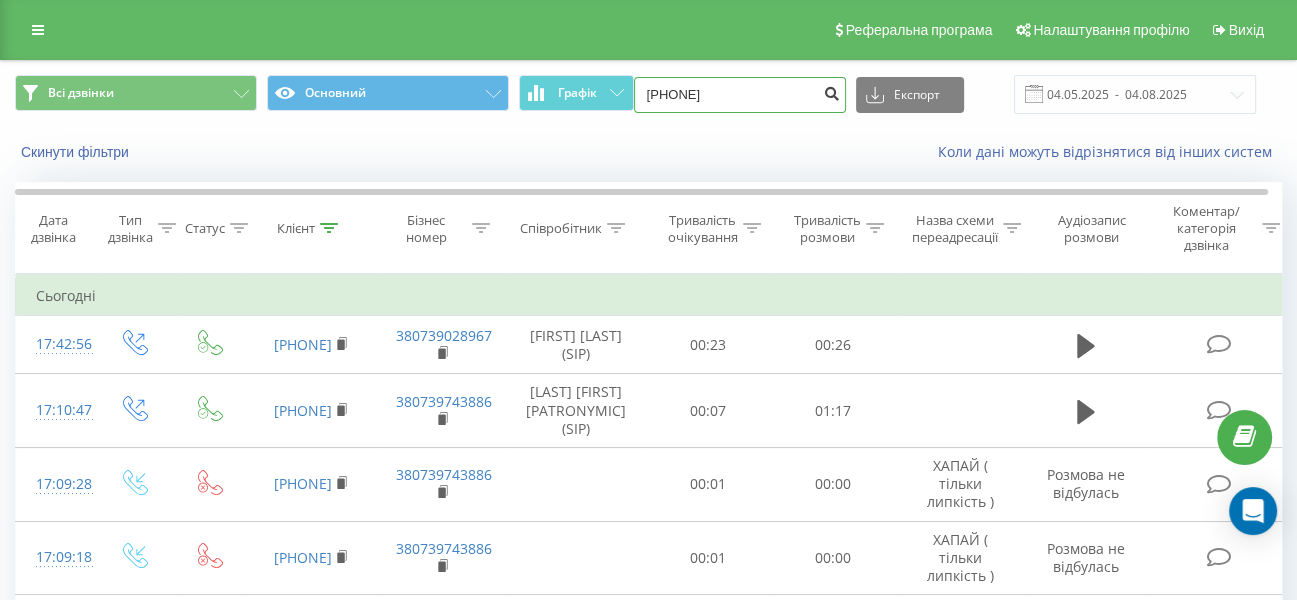 type on "0937065567" 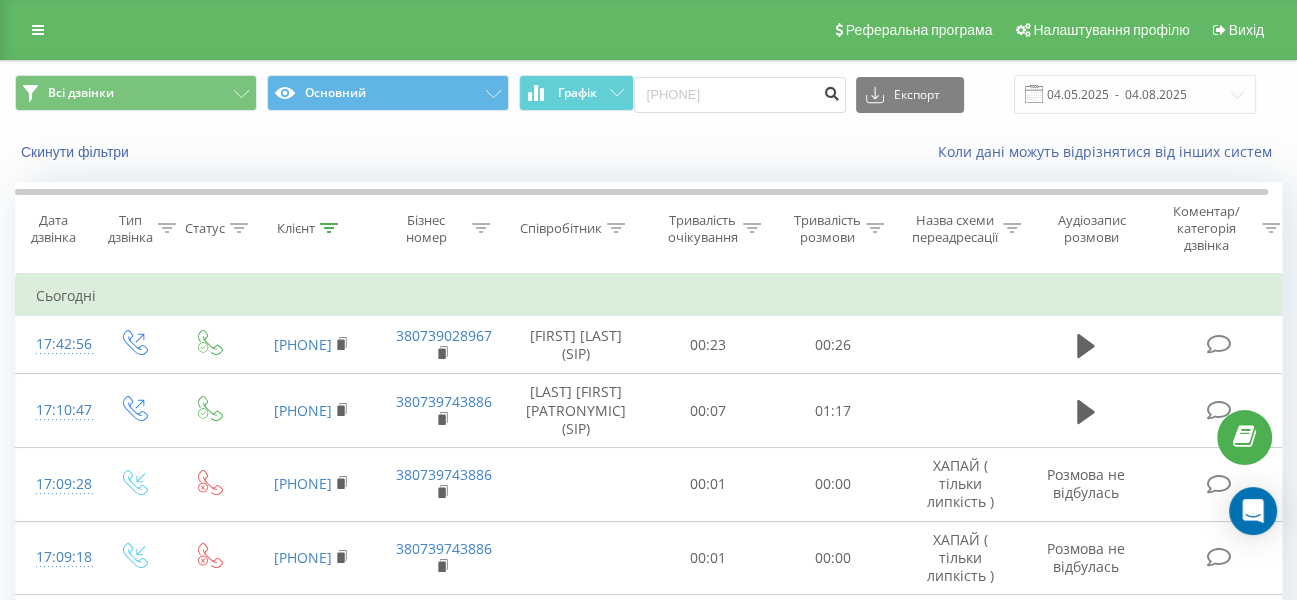 click at bounding box center [832, 91] 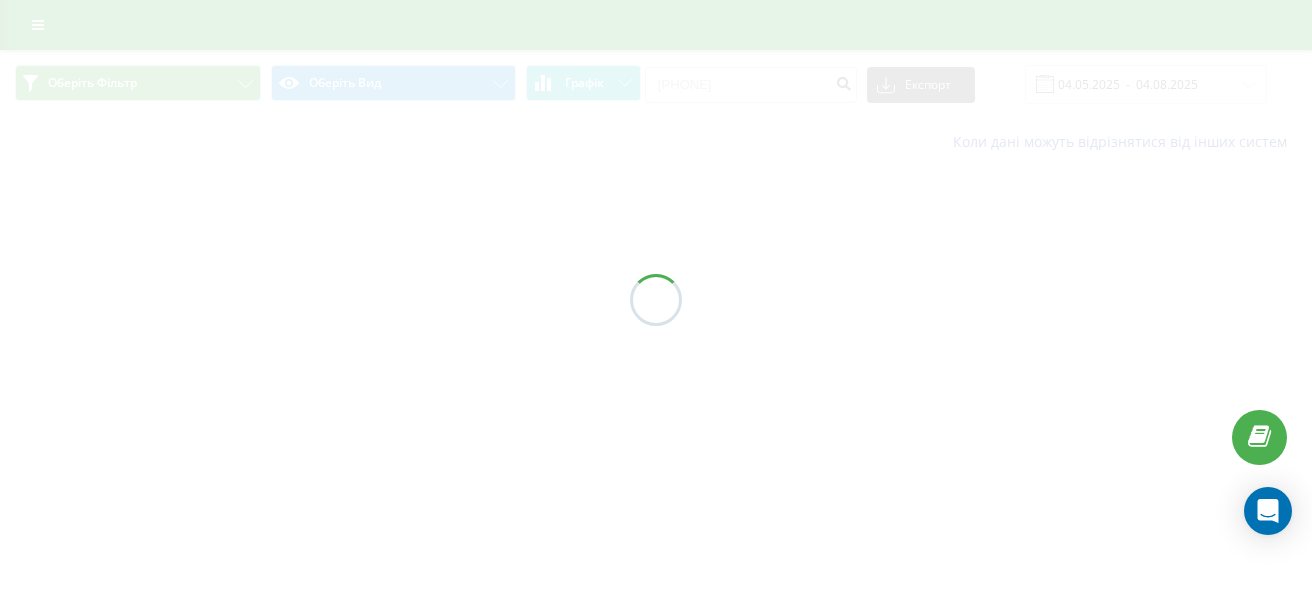 scroll, scrollTop: 0, scrollLeft: 0, axis: both 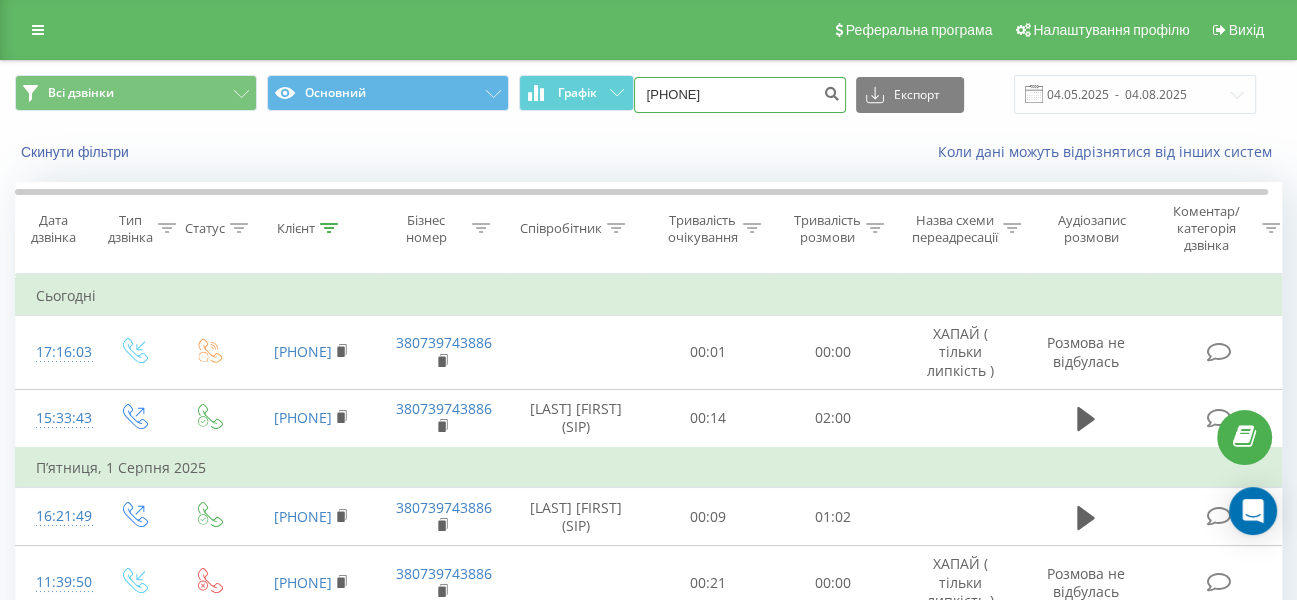 drag, startPoint x: 744, startPoint y: 104, endPoint x: 648, endPoint y: 107, distance: 96.04687 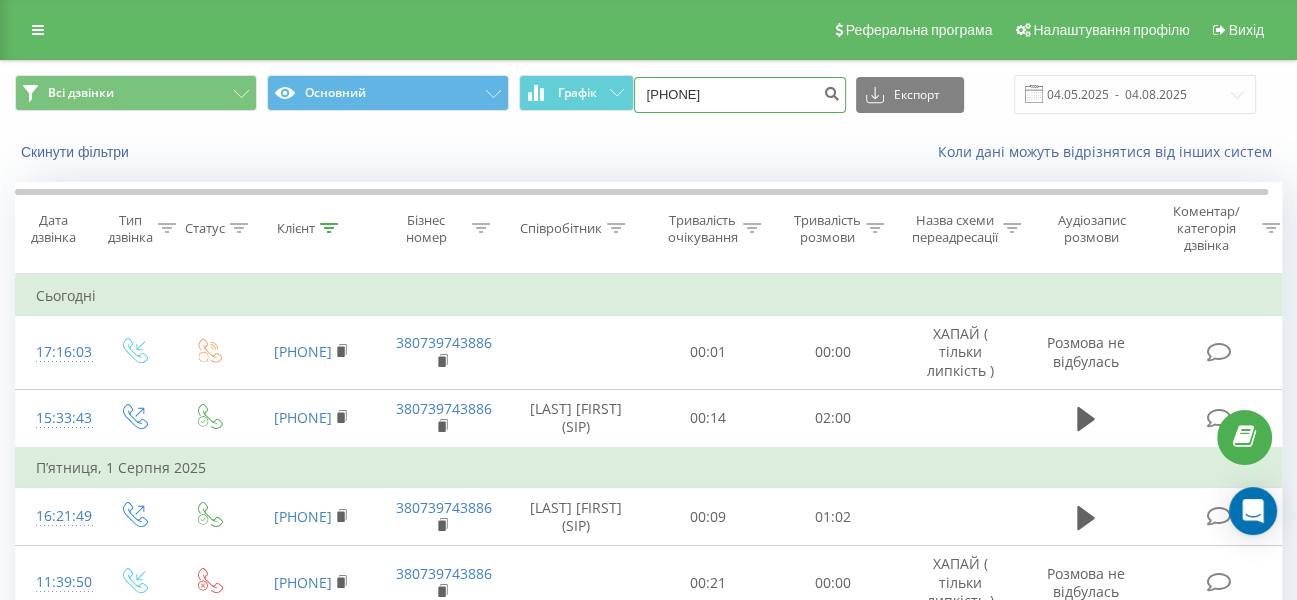 click on "0937065567" at bounding box center (740, 95) 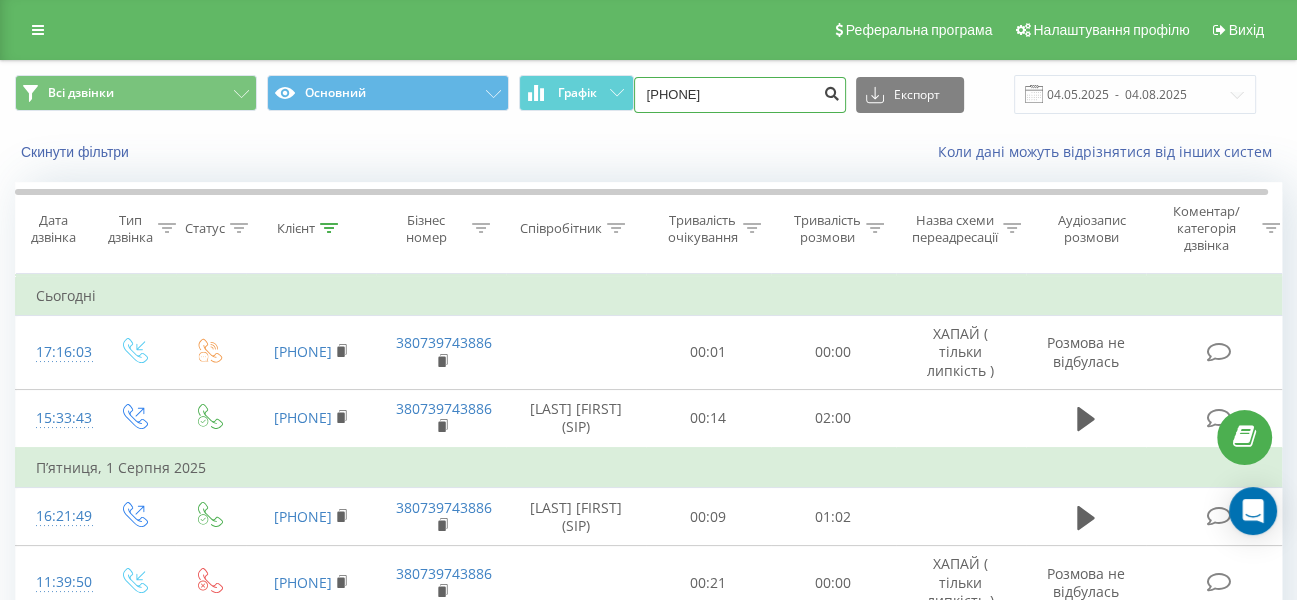 type on "0680392986" 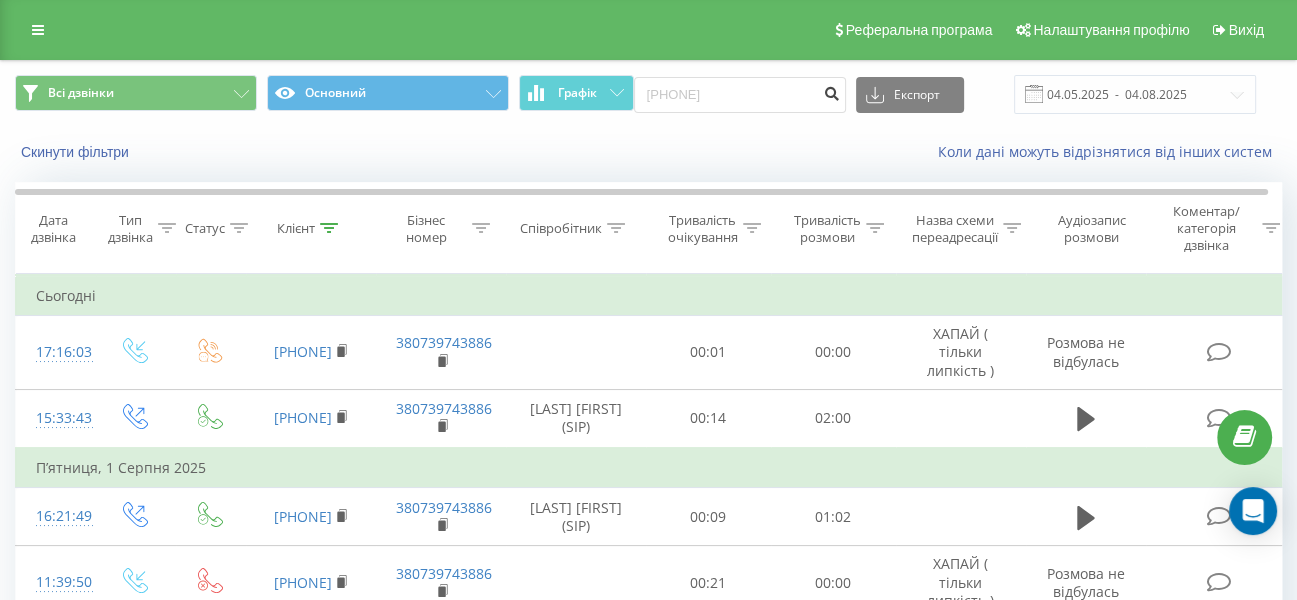 click at bounding box center (832, 91) 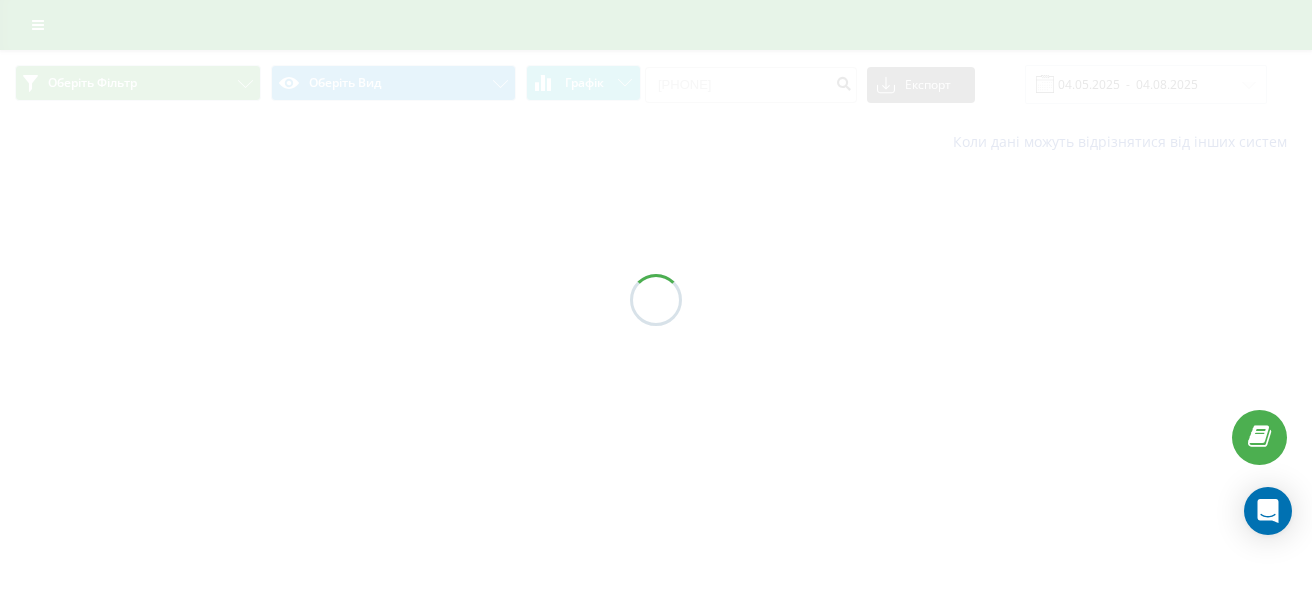 scroll, scrollTop: 0, scrollLeft: 0, axis: both 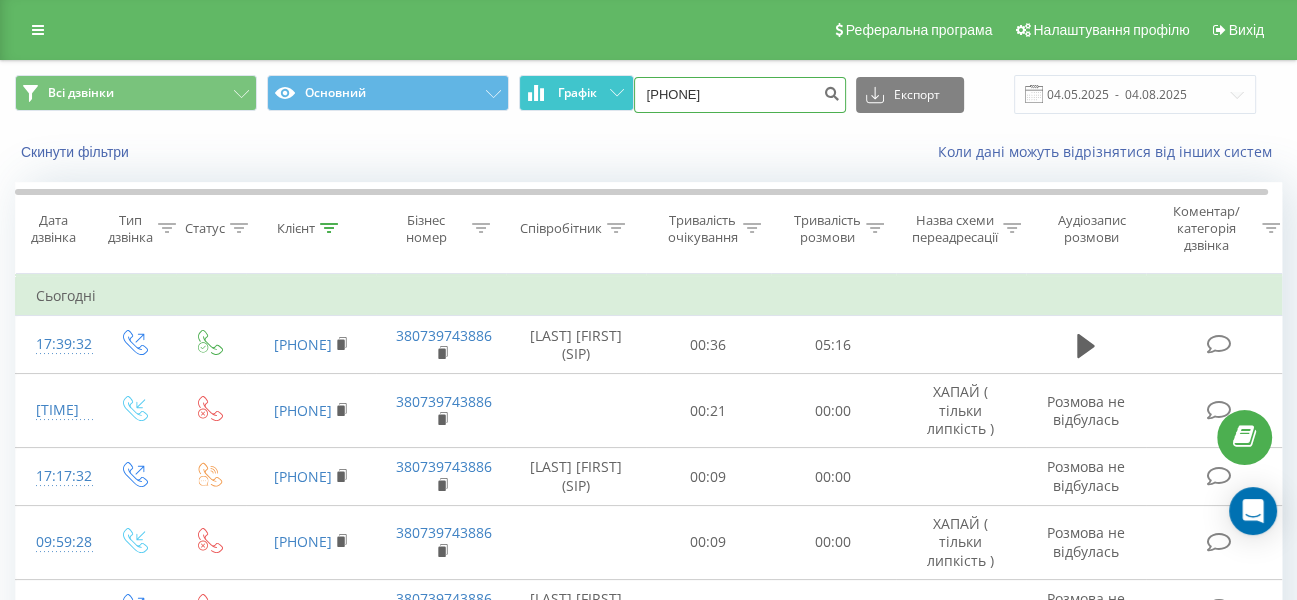 drag, startPoint x: 627, startPoint y: 107, endPoint x: 612, endPoint y: 108, distance: 15.033297 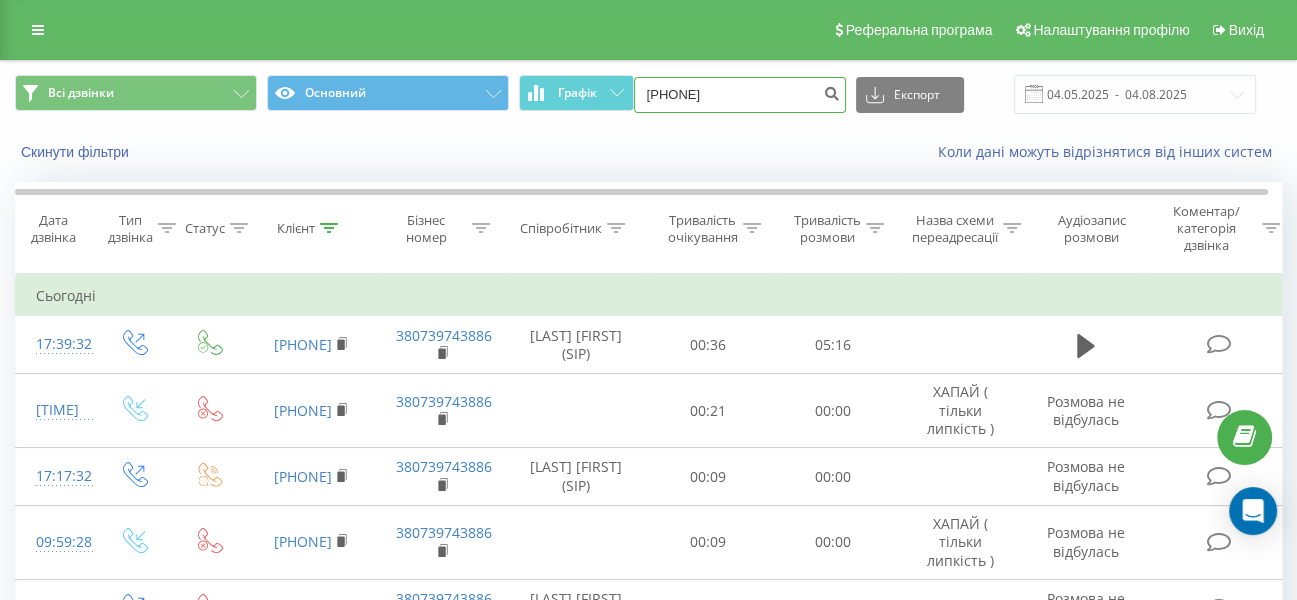 paste on "73765883" 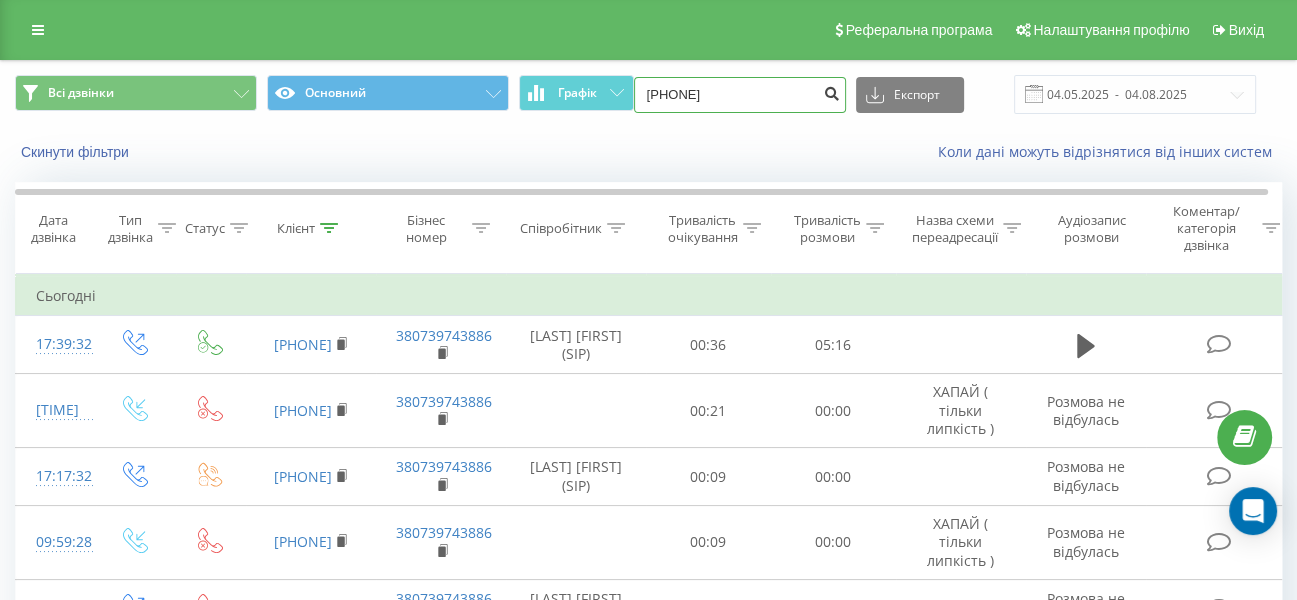type on "0673765883" 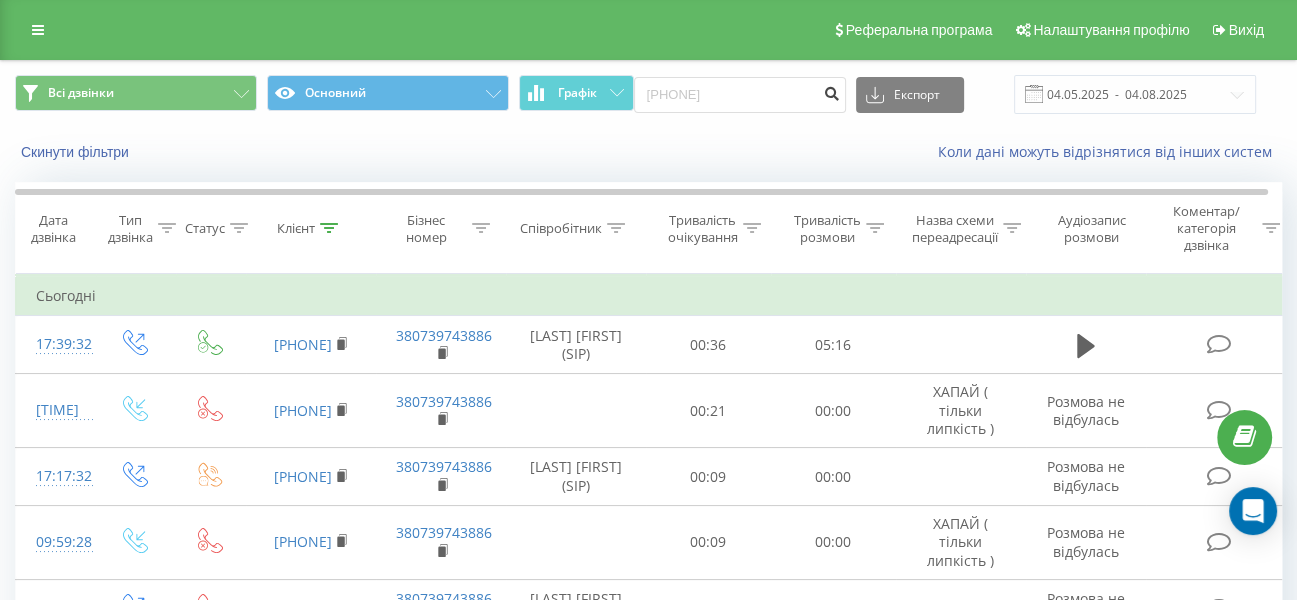 click at bounding box center (832, 91) 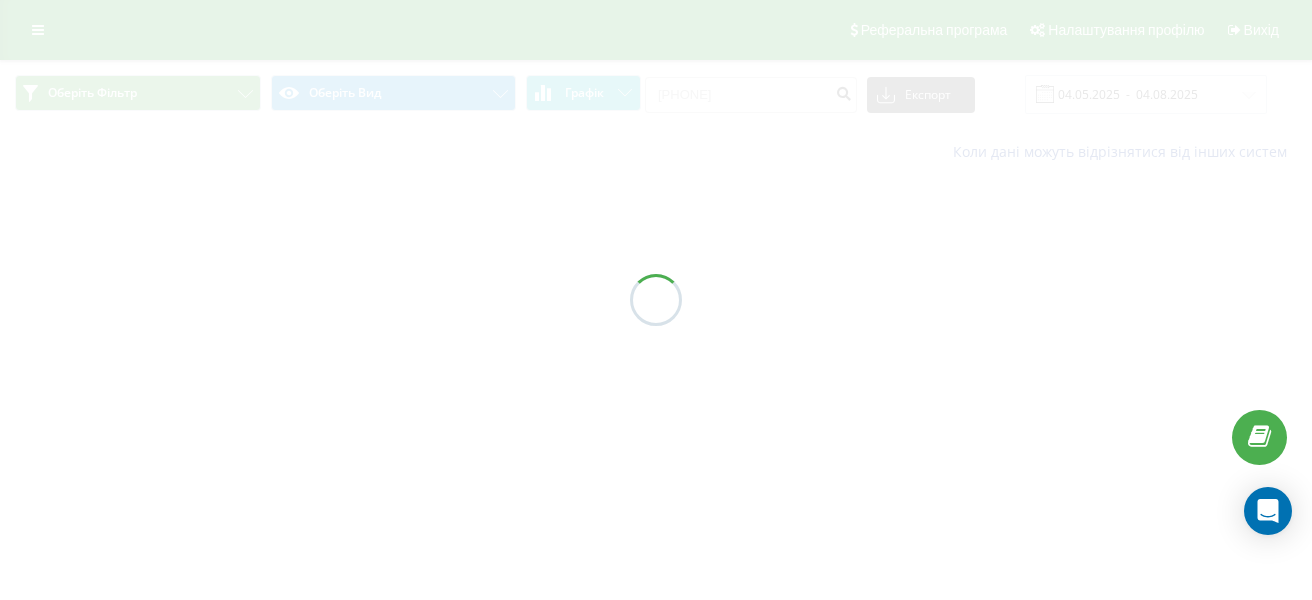 scroll, scrollTop: 0, scrollLeft: 0, axis: both 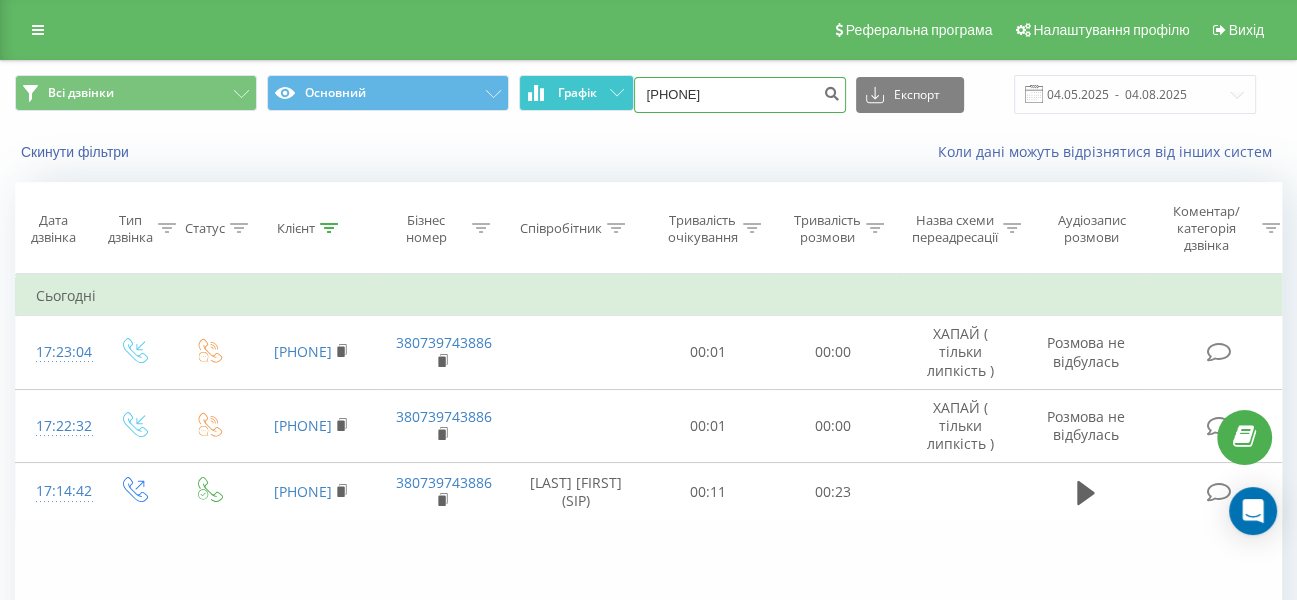 drag, startPoint x: 791, startPoint y: 98, endPoint x: 604, endPoint y: 102, distance: 187.04277 